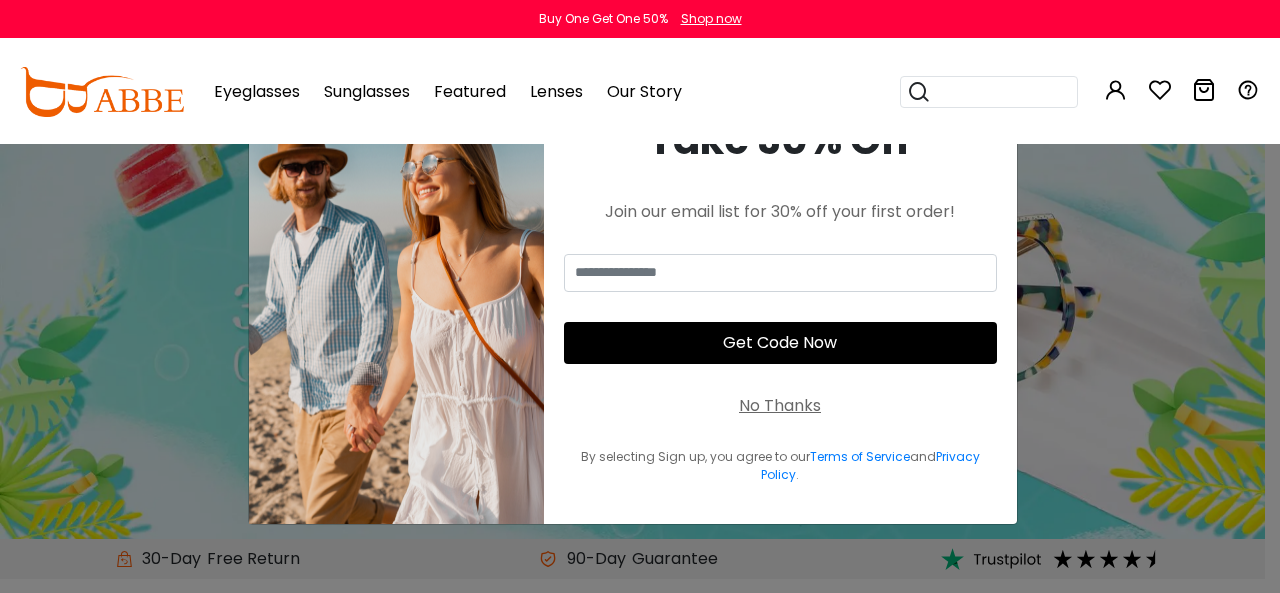 scroll, scrollTop: 0, scrollLeft: 0, axis: both 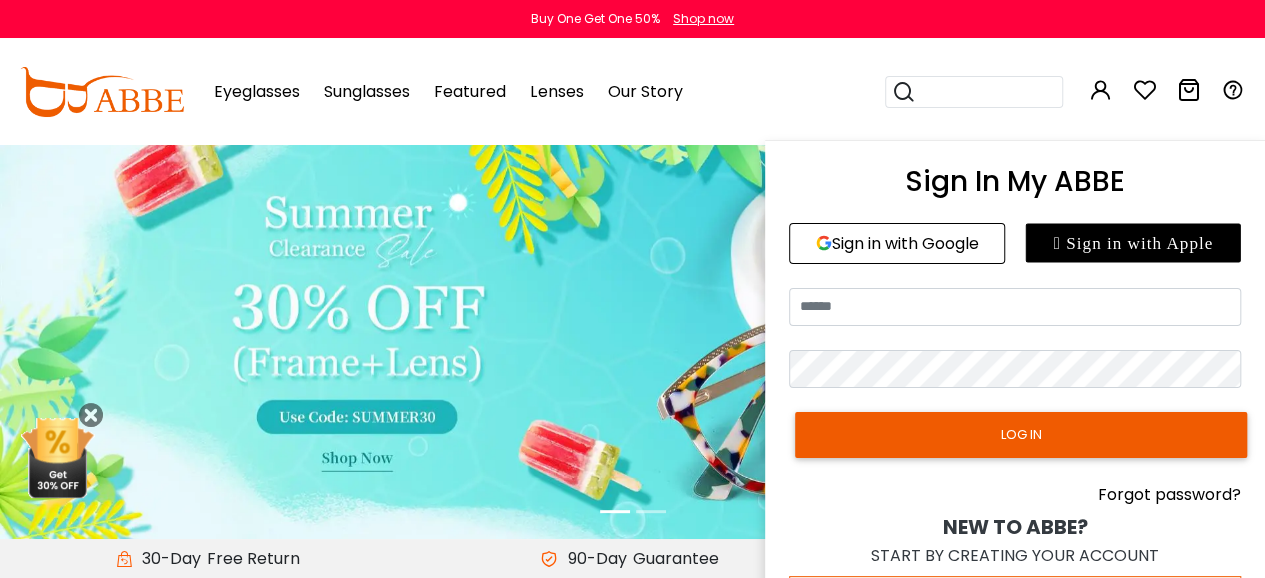click at bounding box center (1101, 90) 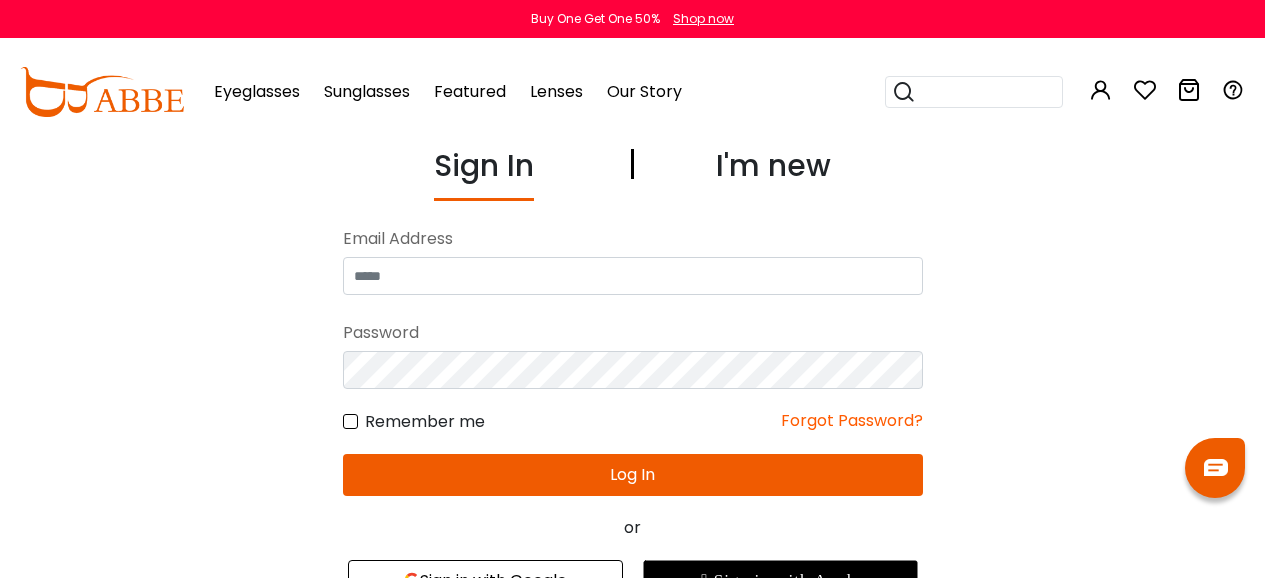 scroll, scrollTop: 0, scrollLeft: 0, axis: both 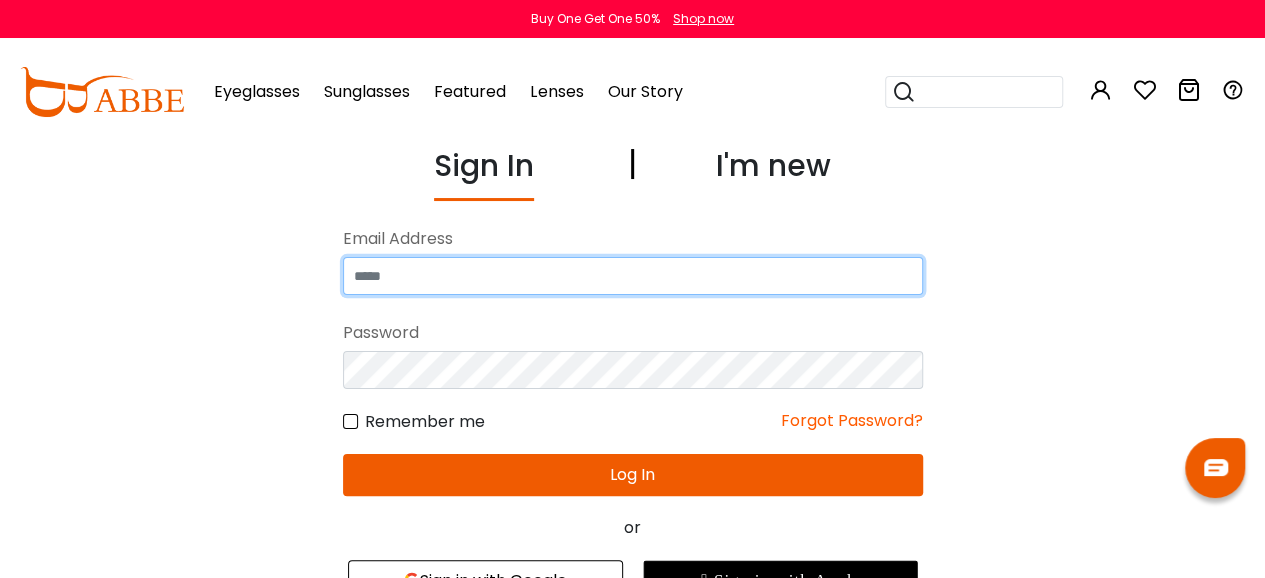 click at bounding box center (633, 276) 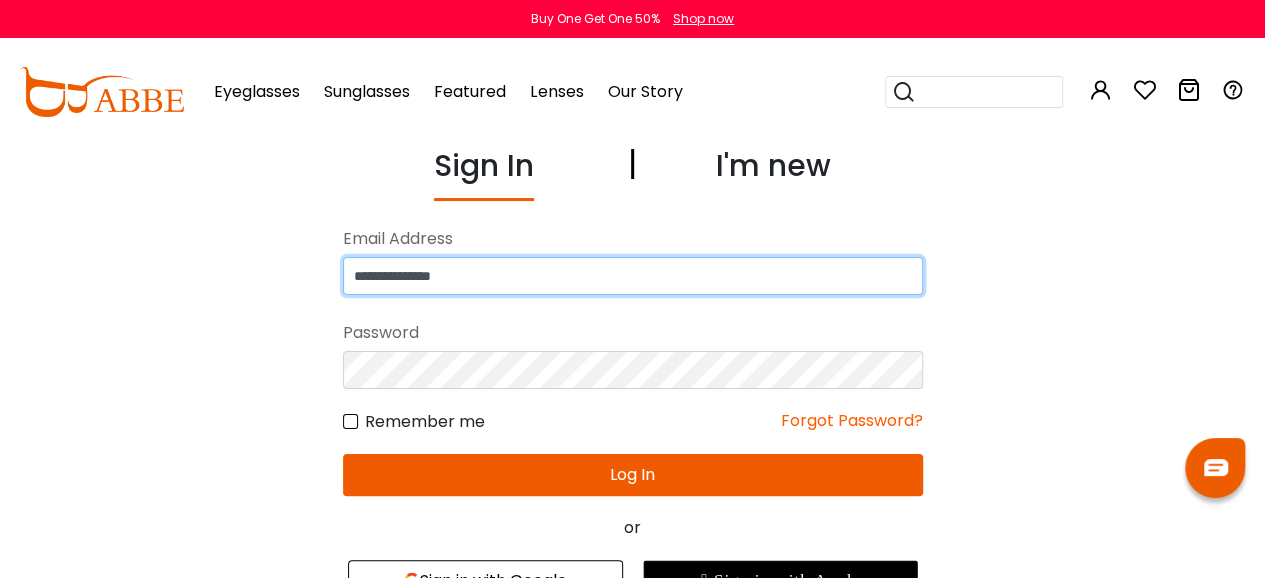 type on "**********" 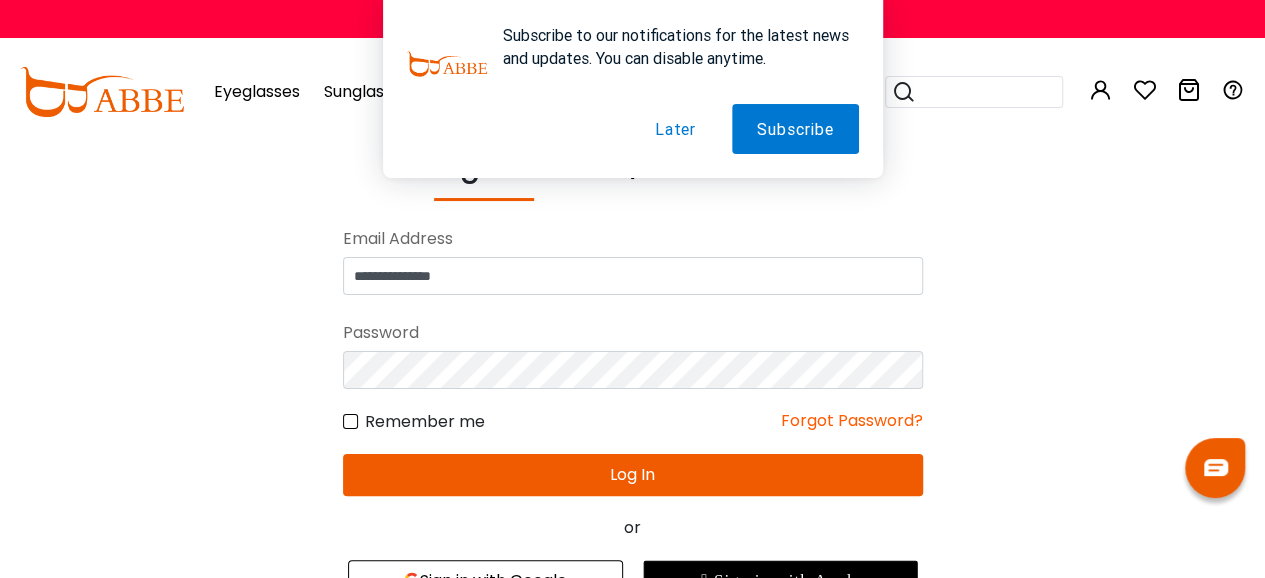 click on "Later" at bounding box center [675, 129] 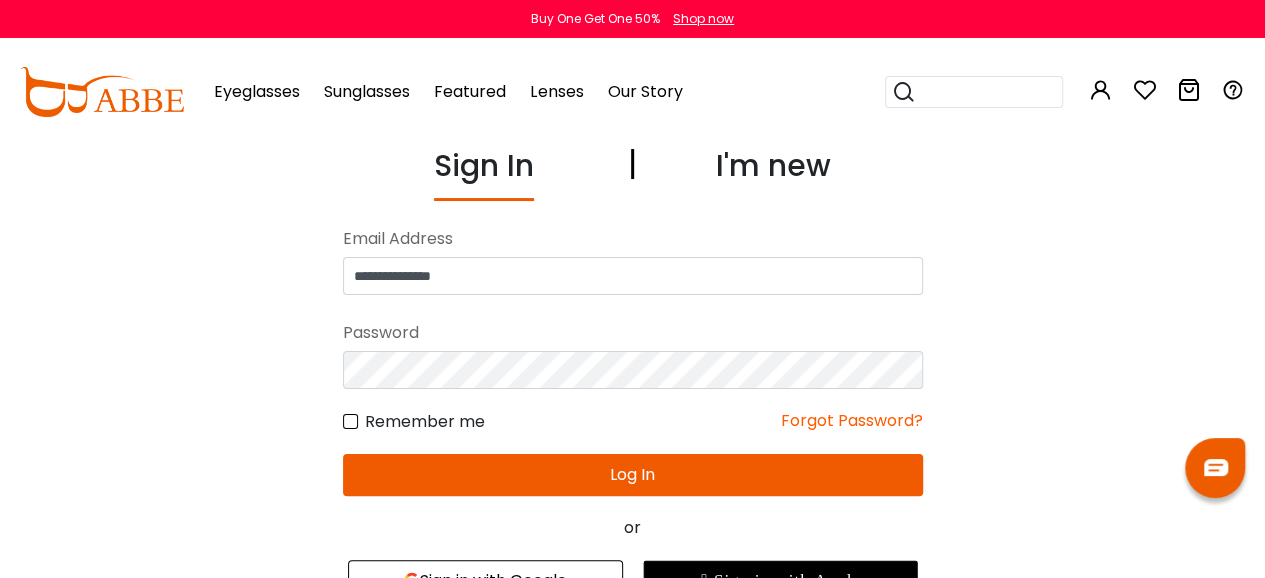 click on "Log In" at bounding box center (633, 475) 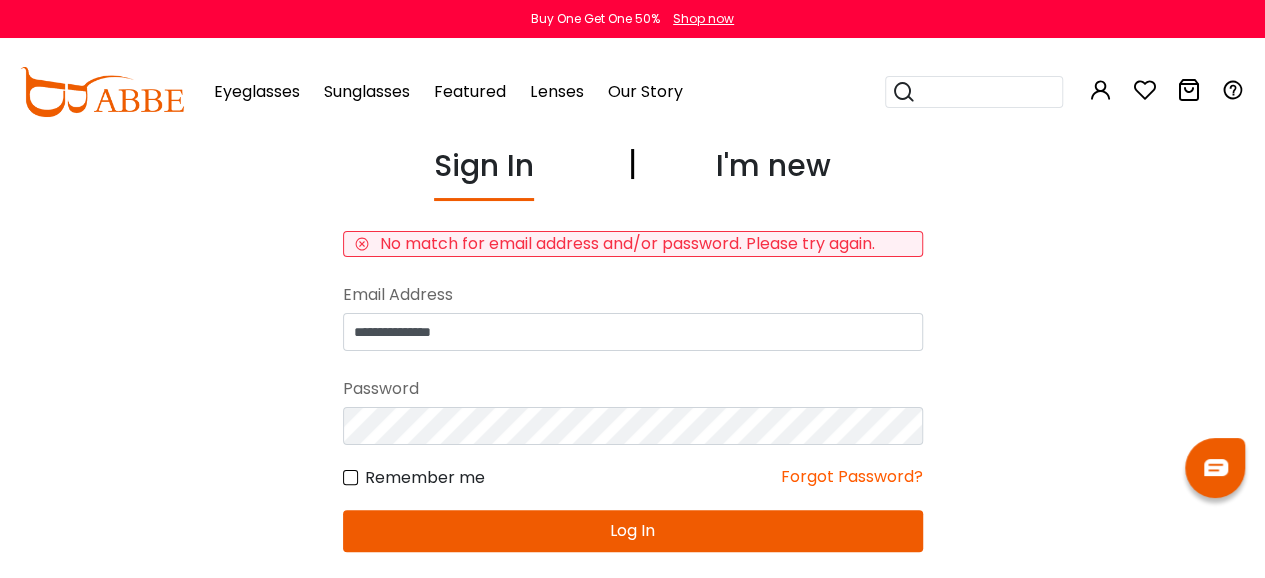 click on "Log In" at bounding box center (633, 531) 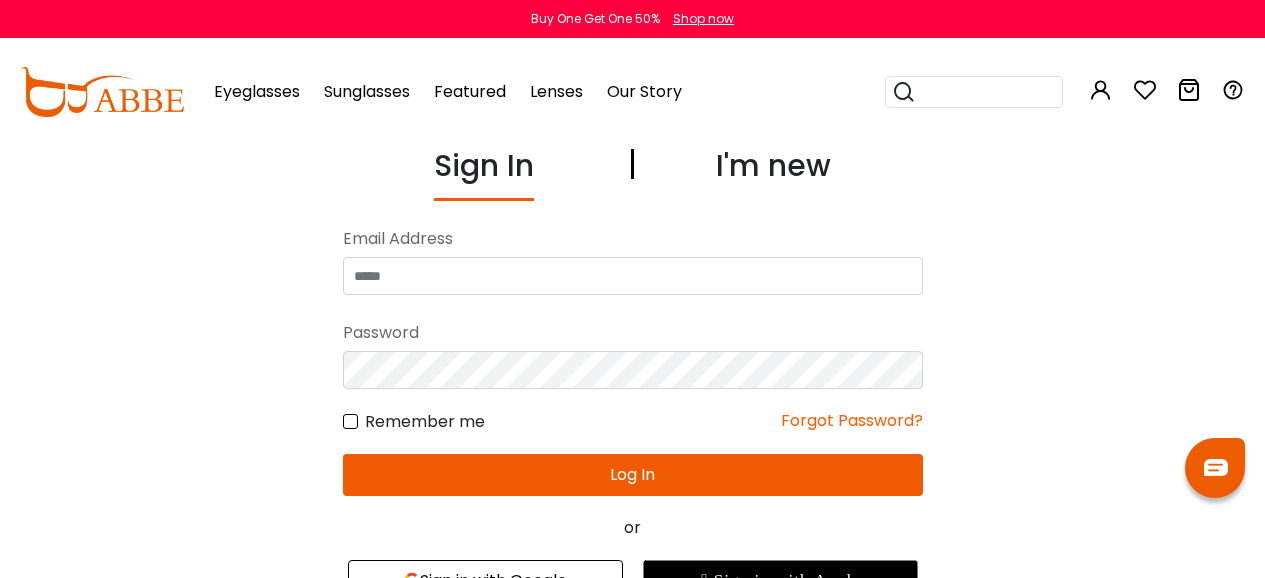scroll, scrollTop: 0, scrollLeft: 0, axis: both 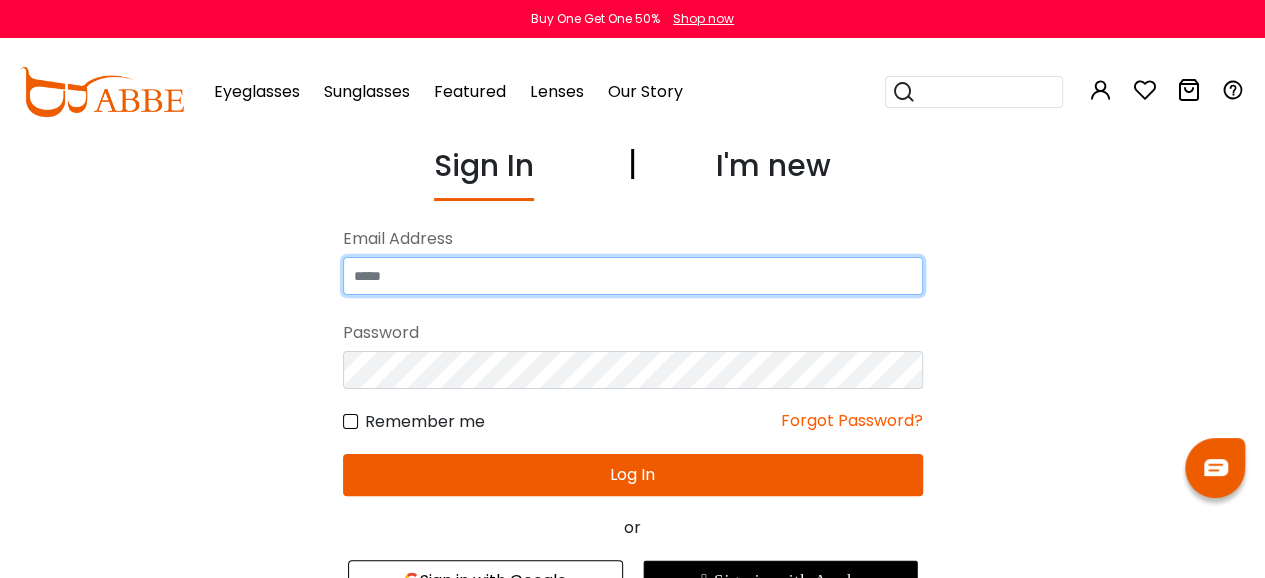 click at bounding box center (633, 276) 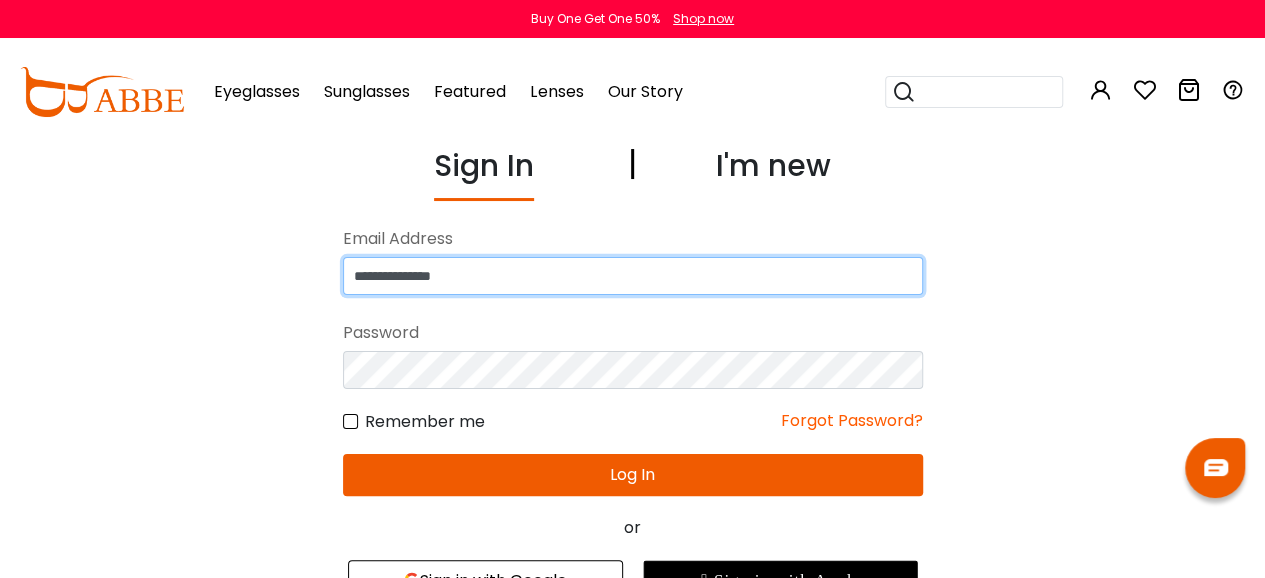 type on "**********" 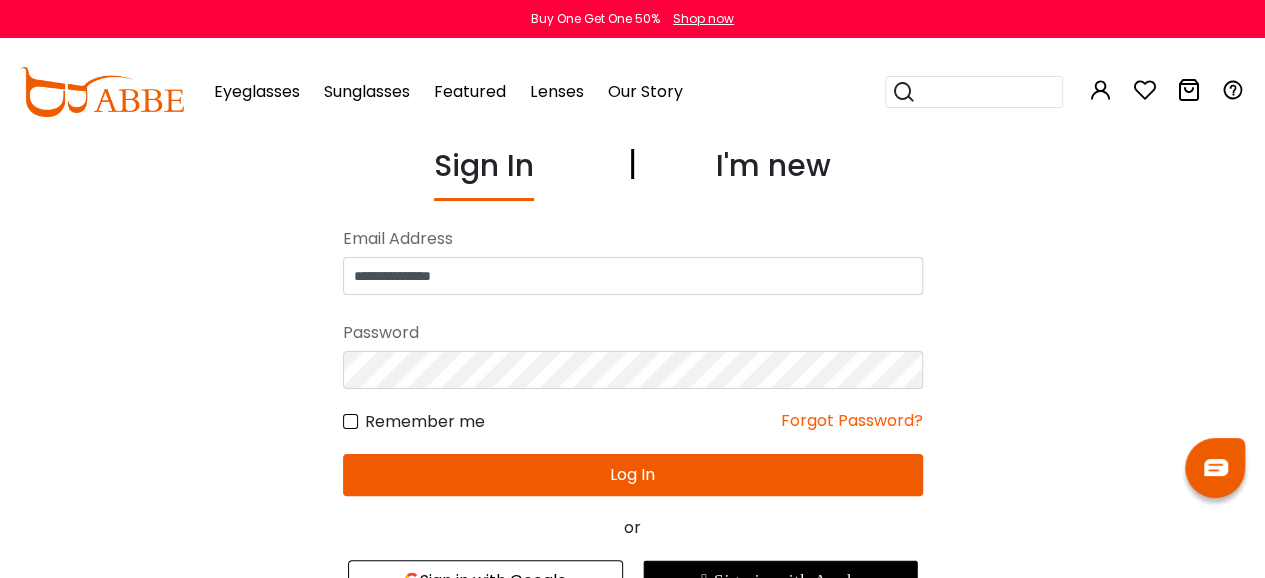 click on "Log In" at bounding box center (633, 475) 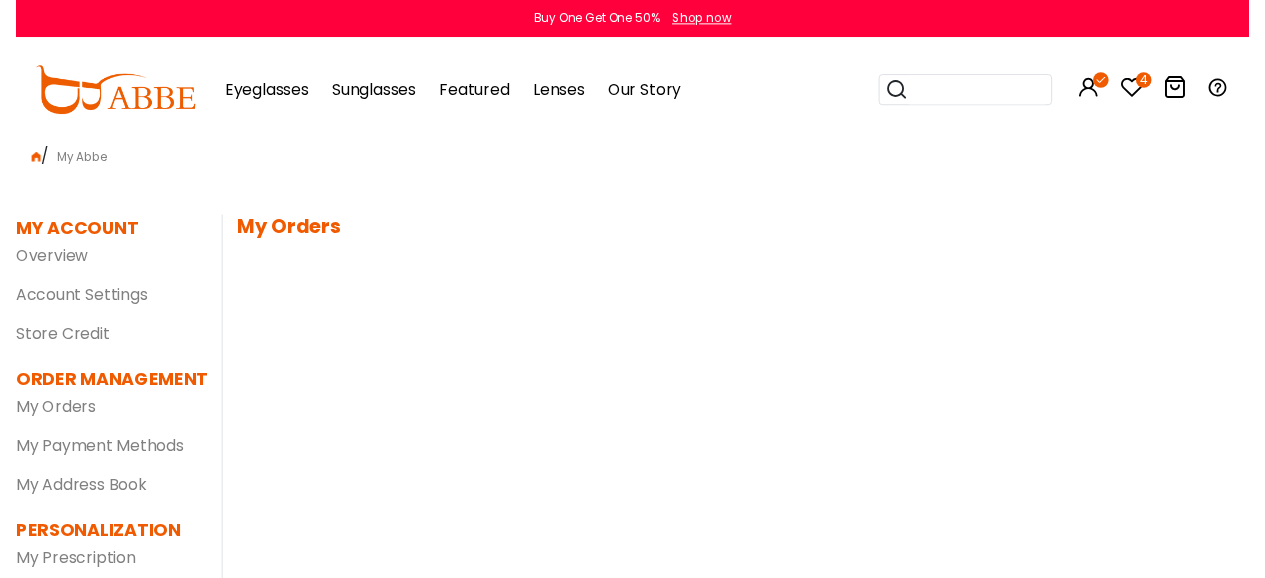 scroll, scrollTop: 0, scrollLeft: 0, axis: both 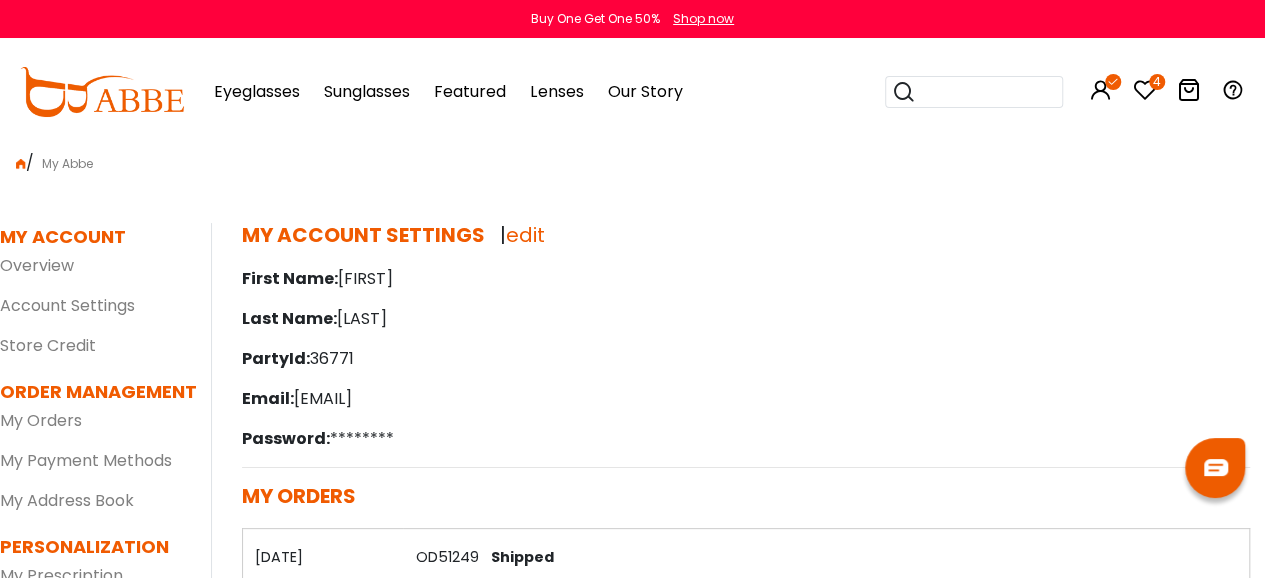 click at bounding box center [1145, 90] 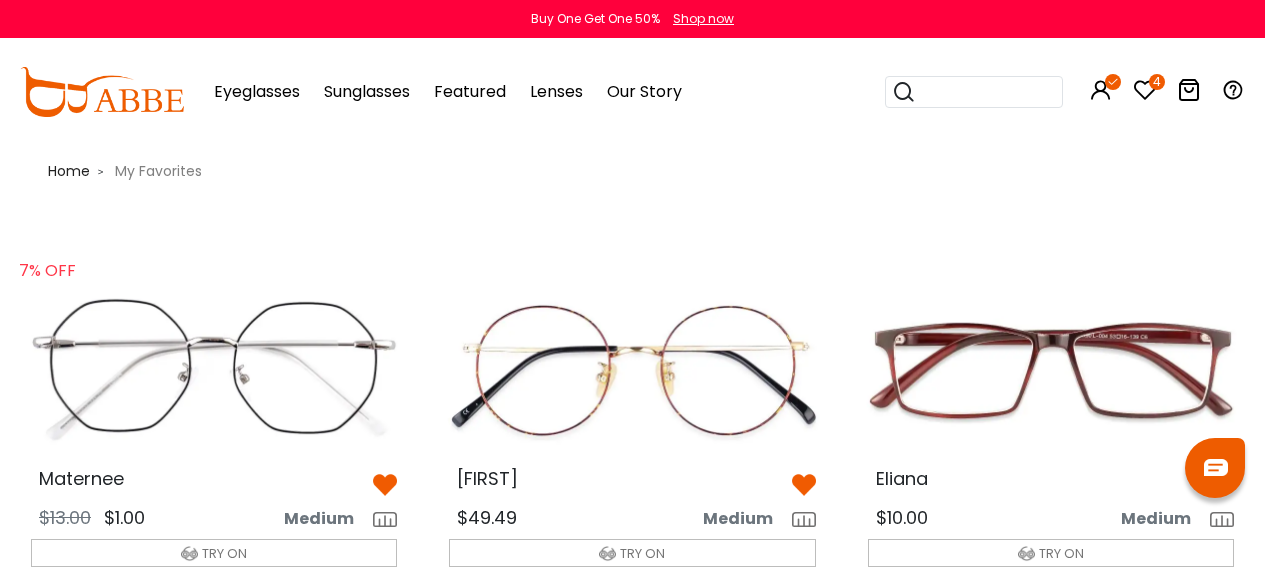 scroll, scrollTop: 0, scrollLeft: 0, axis: both 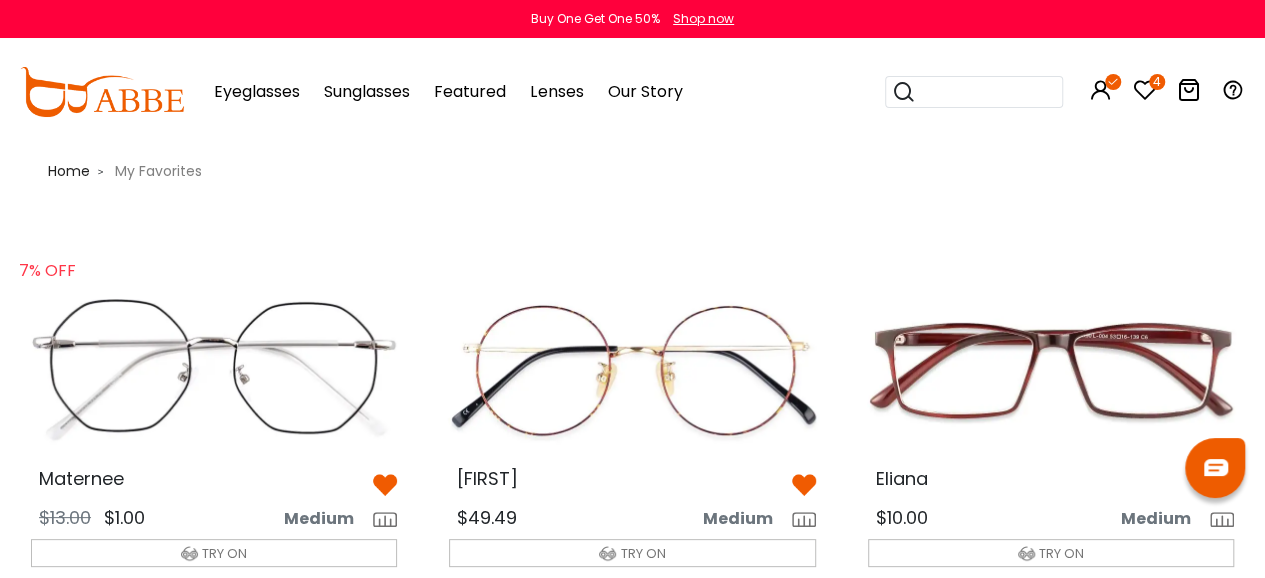 click at bounding box center (1189, 90) 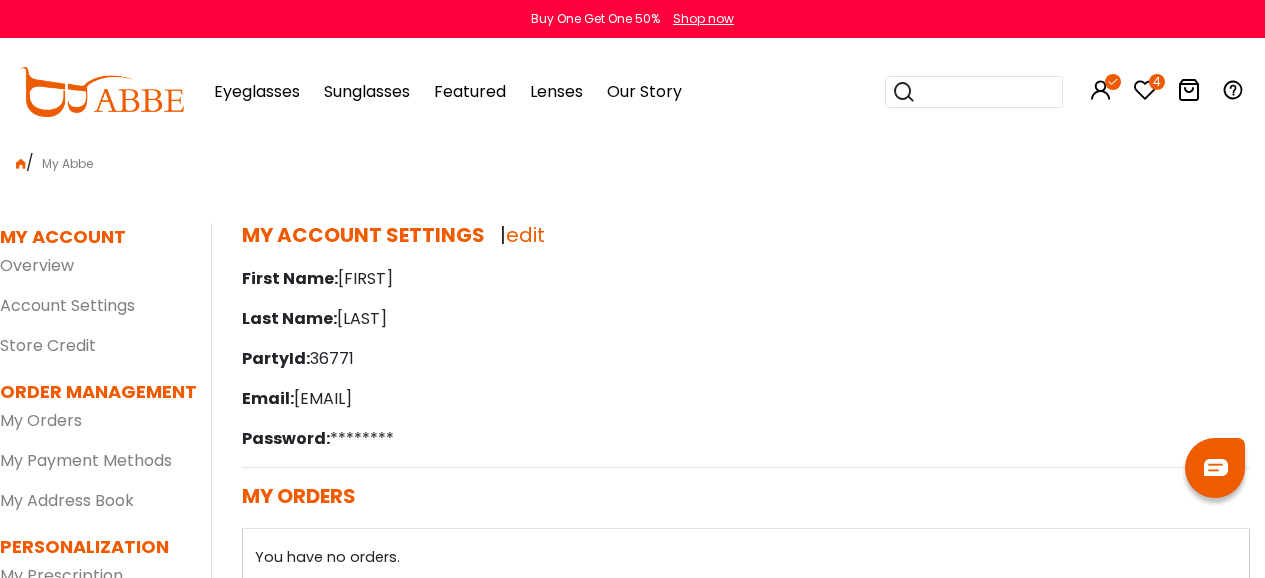 scroll, scrollTop: 0, scrollLeft: 0, axis: both 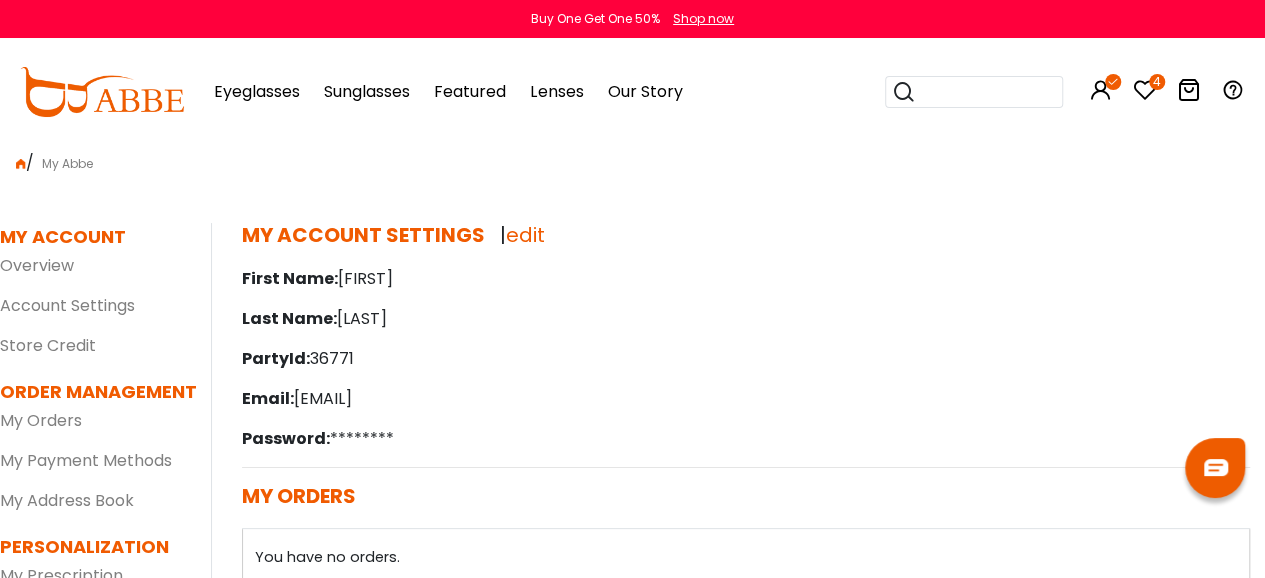 drag, startPoint x: 0, startPoint y: 0, endPoint x: 1154, endPoint y: 92, distance: 1157.6614 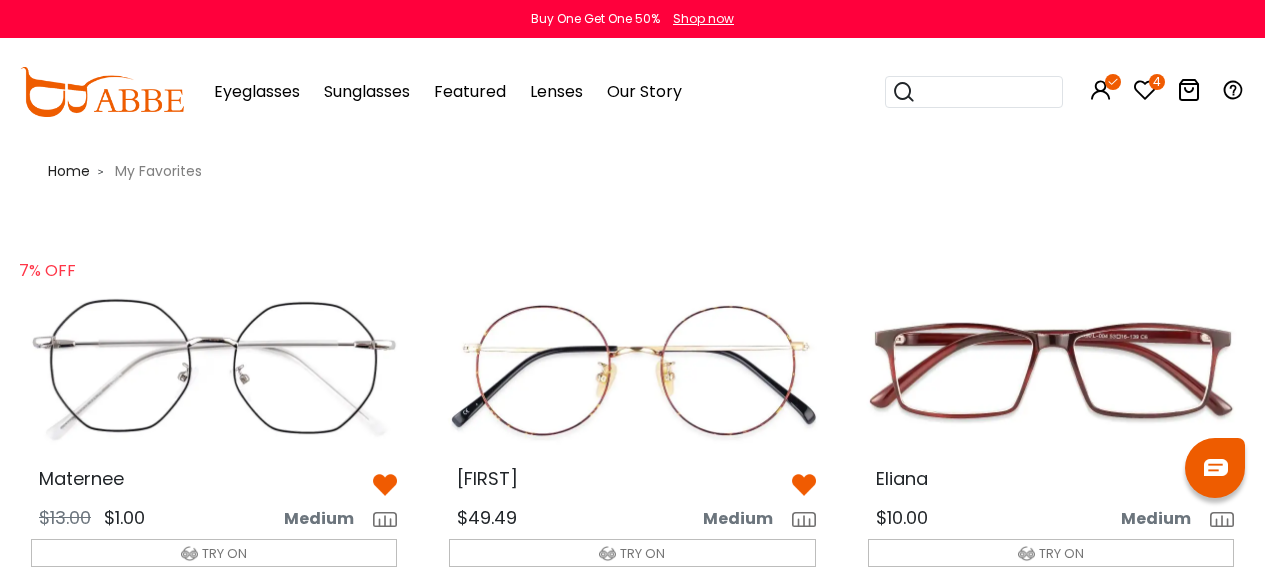 scroll, scrollTop: 0, scrollLeft: 0, axis: both 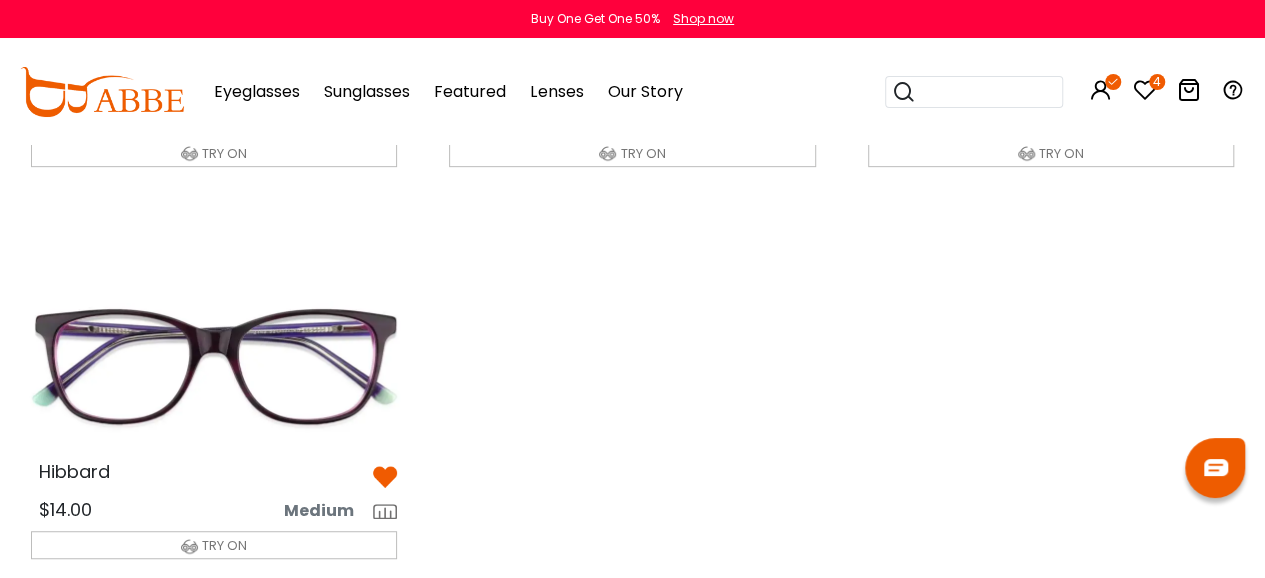 click at bounding box center (214, 362) 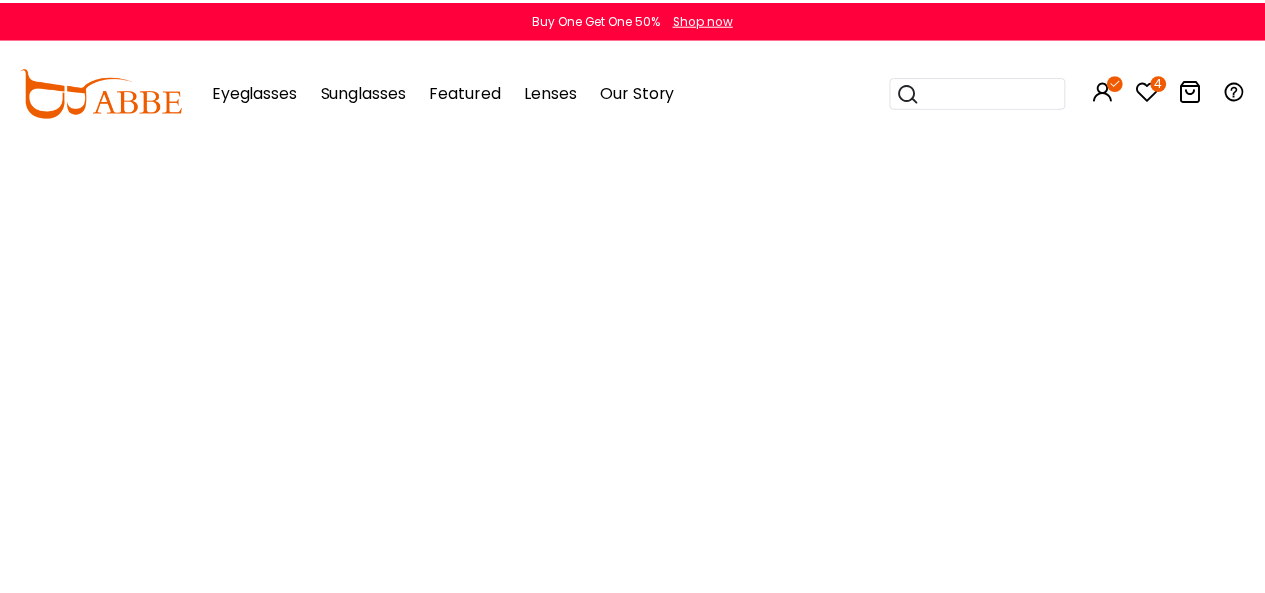 scroll, scrollTop: 0, scrollLeft: 0, axis: both 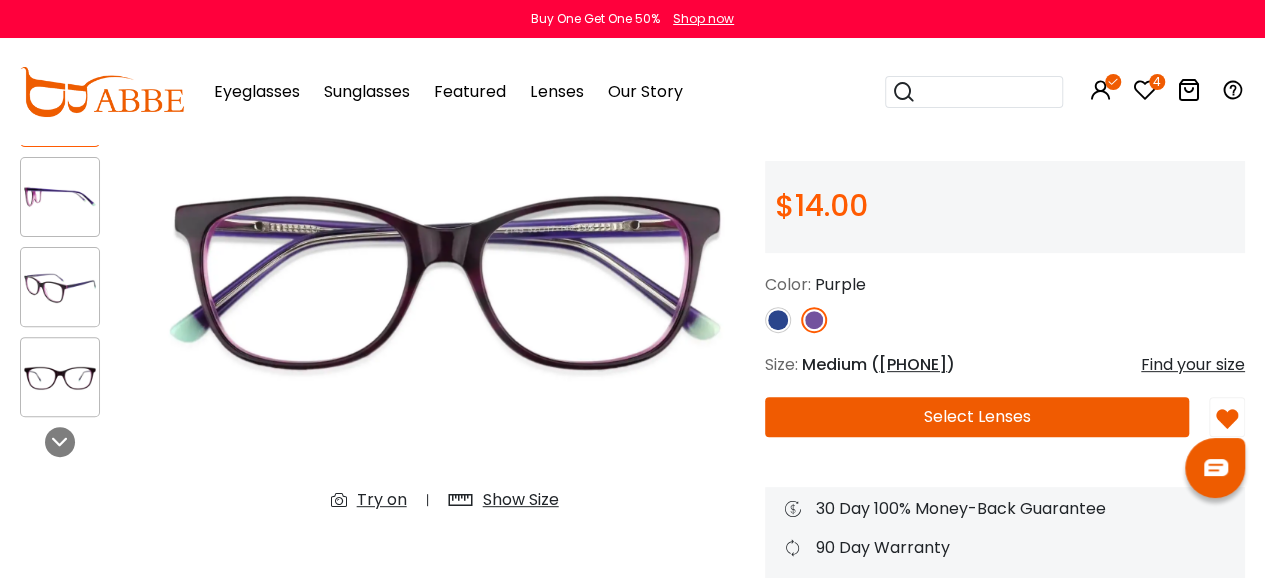 click on "Try on" at bounding box center [382, 500] 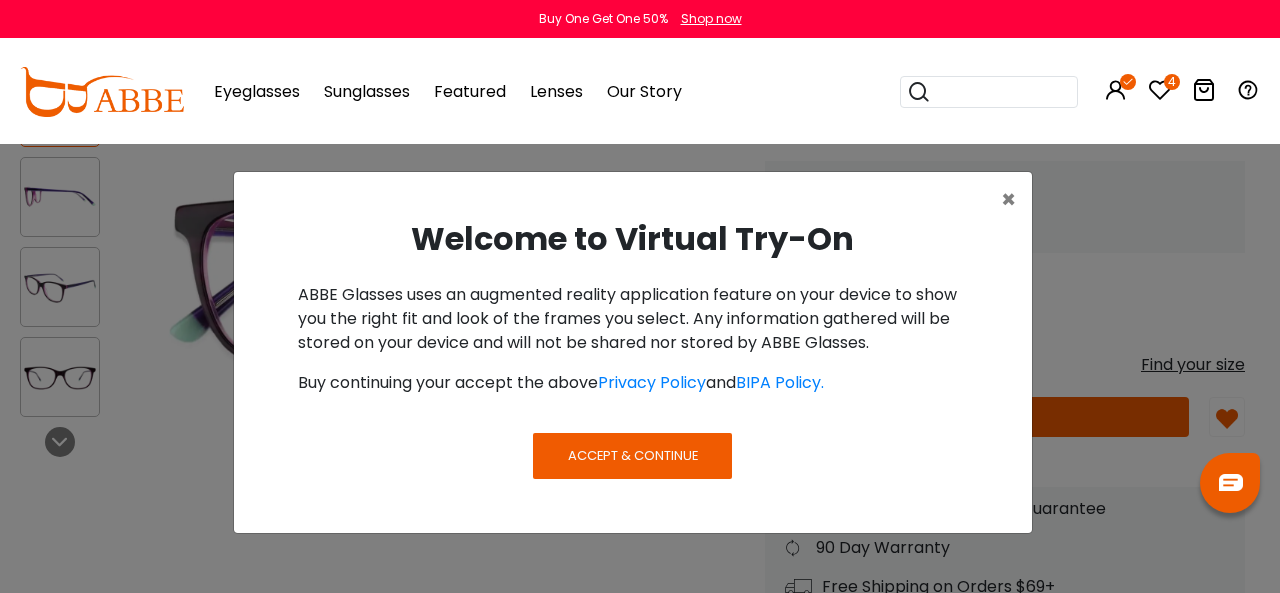 click on "Accept & Continue" at bounding box center (633, 455) 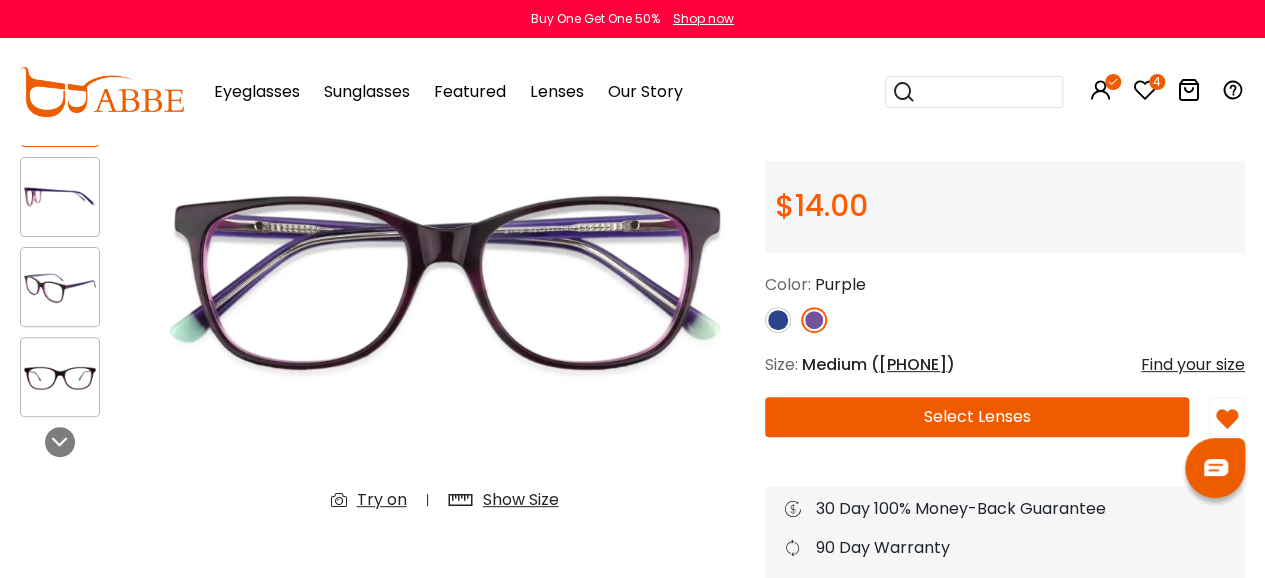 click on "Try on" at bounding box center [382, 500] 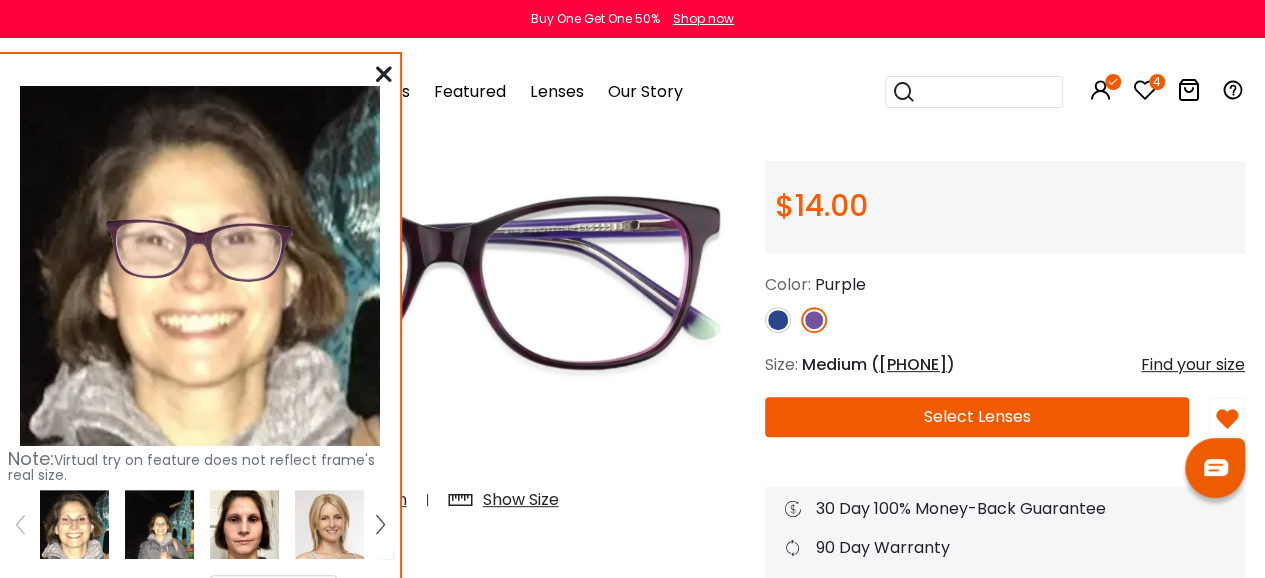 click at bounding box center [244, 524] 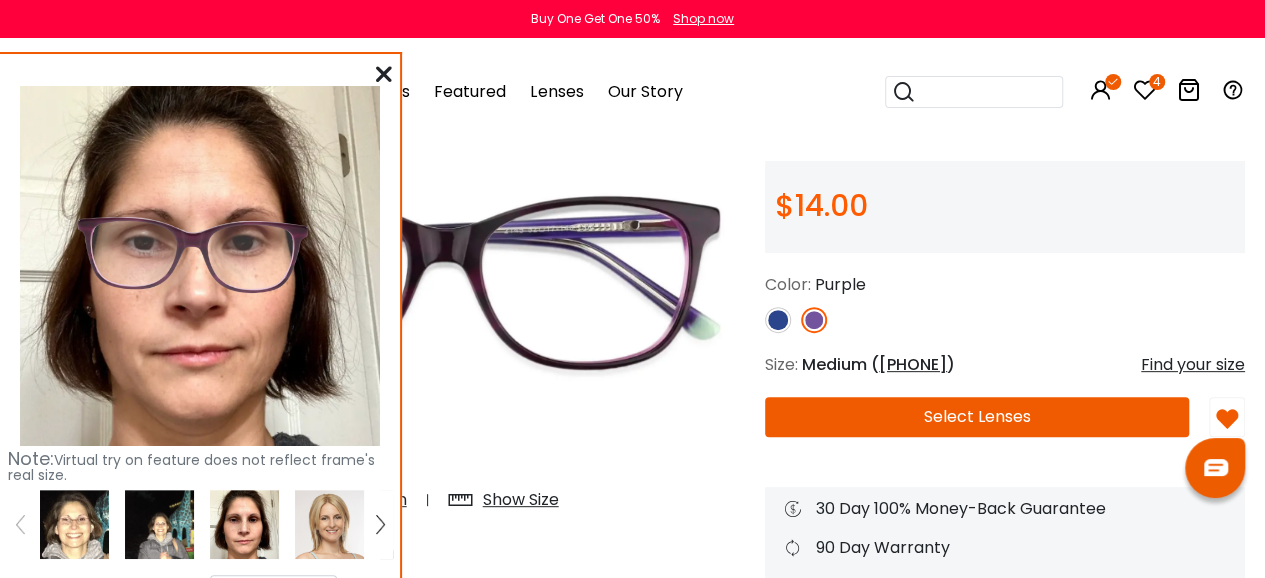 click at bounding box center (384, 74) 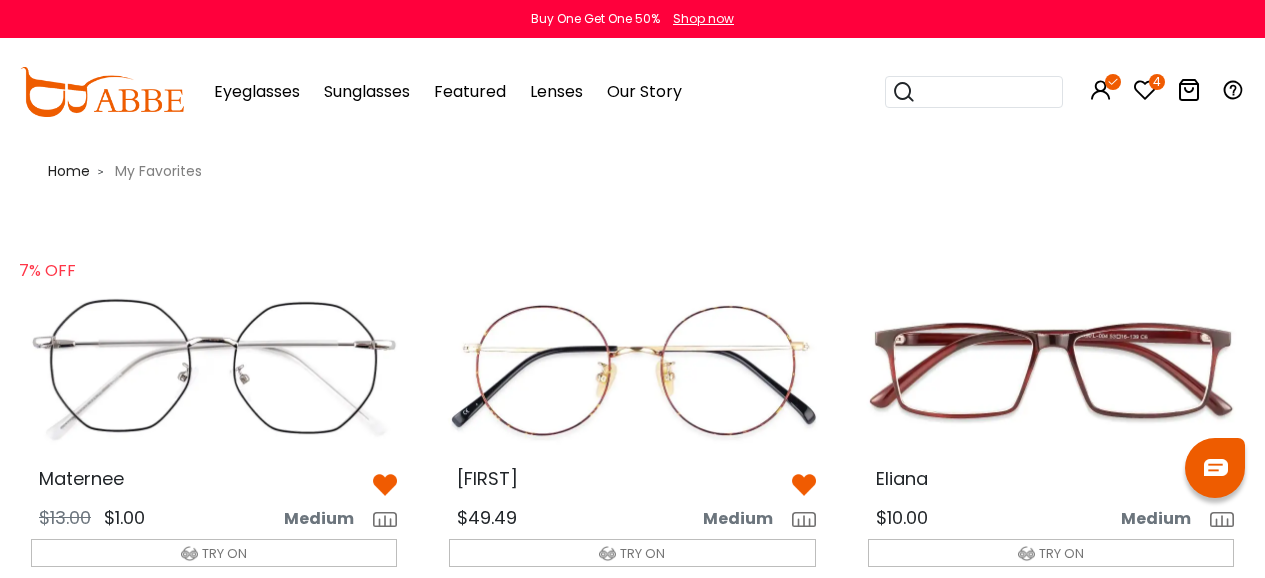 scroll, scrollTop: 400, scrollLeft: 0, axis: vertical 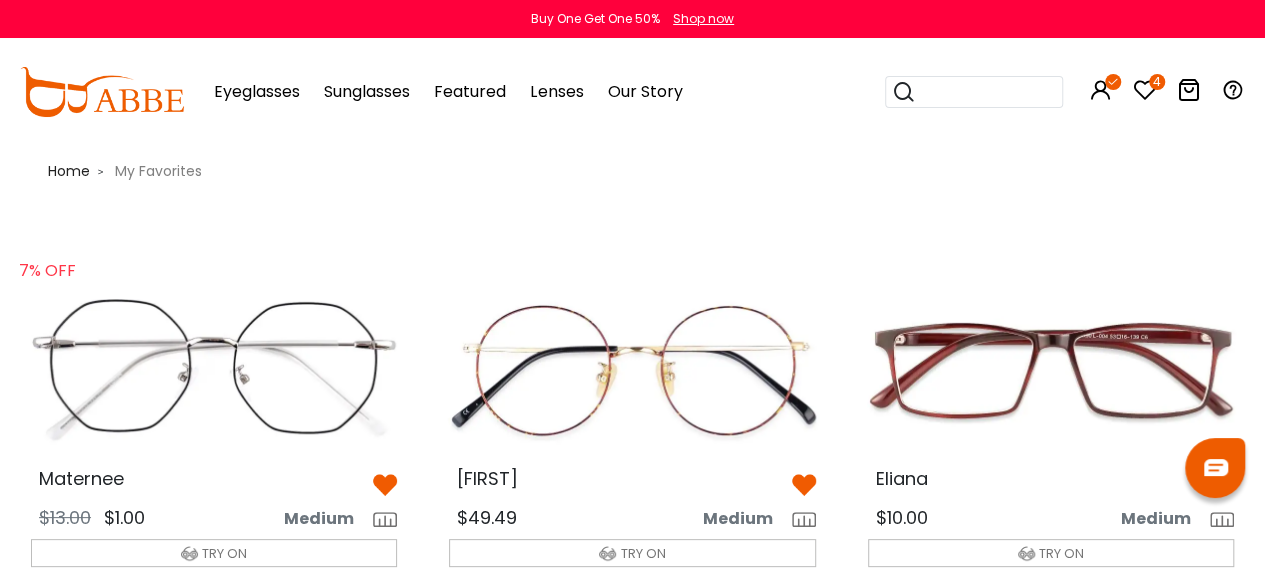 click at bounding box center [214, 370] 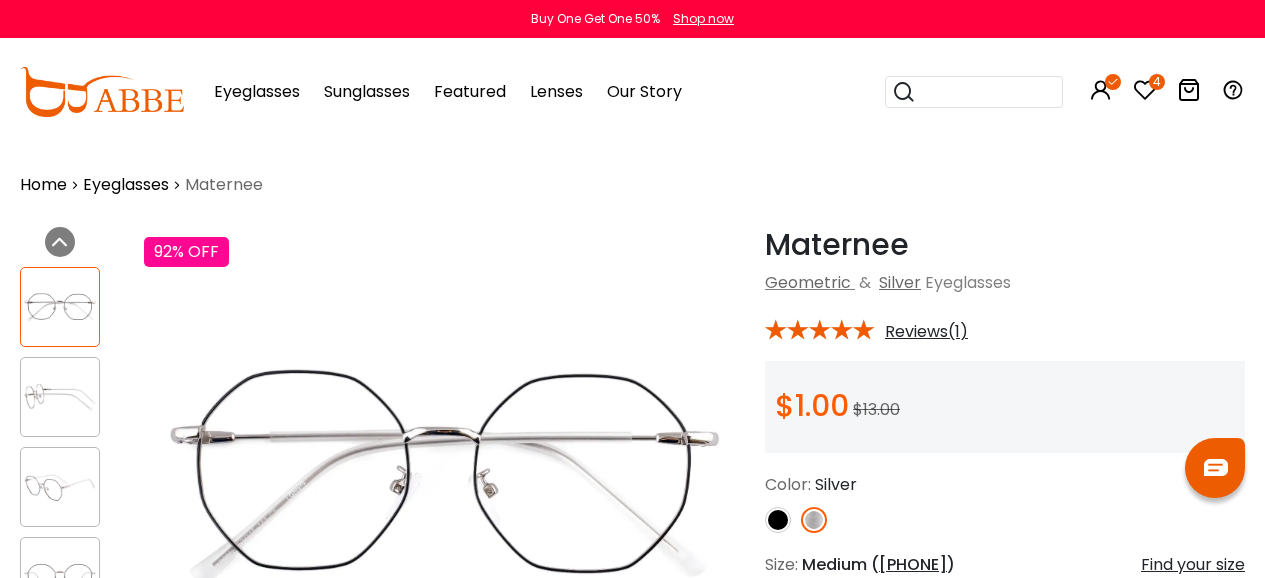 scroll, scrollTop: 0, scrollLeft: 0, axis: both 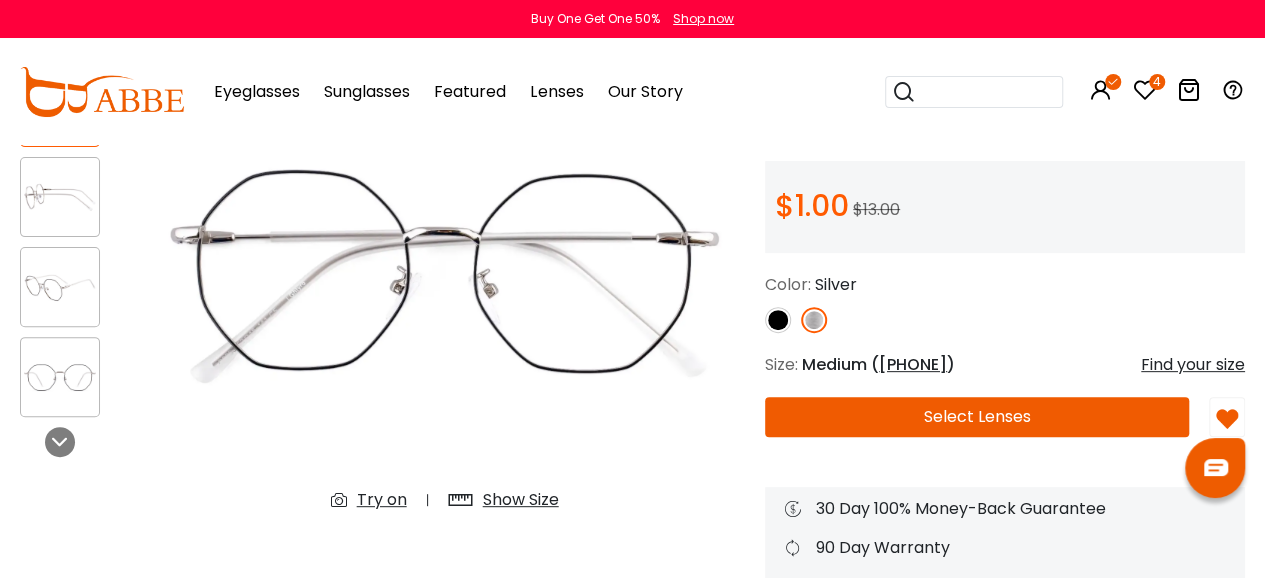click on "Try on" at bounding box center (382, 500) 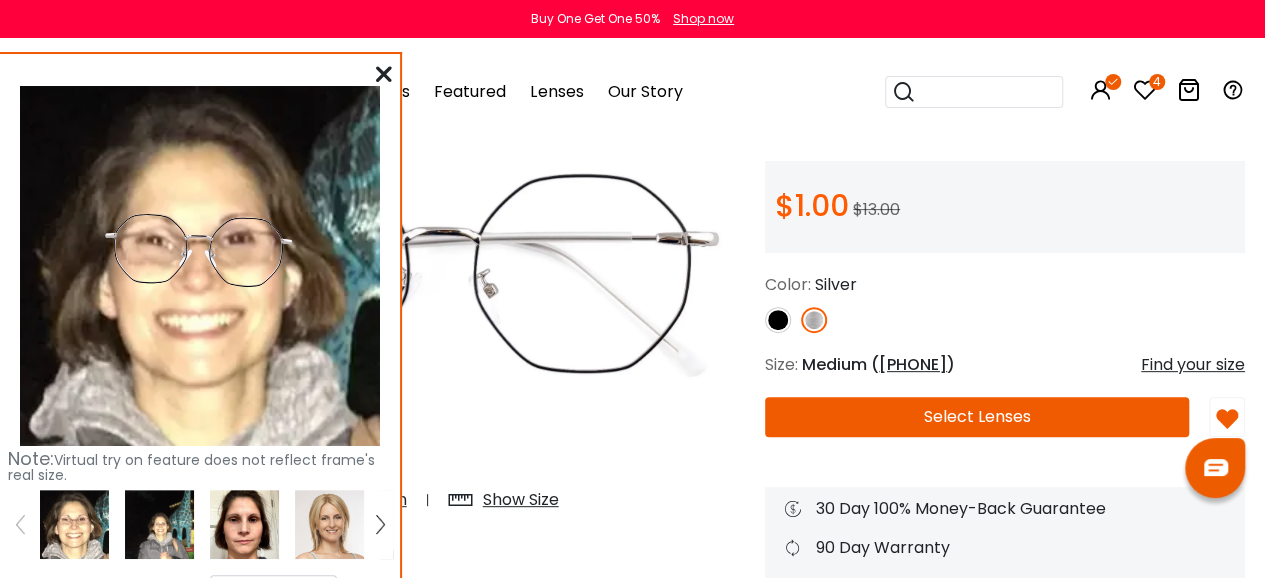 click at bounding box center [244, 524] 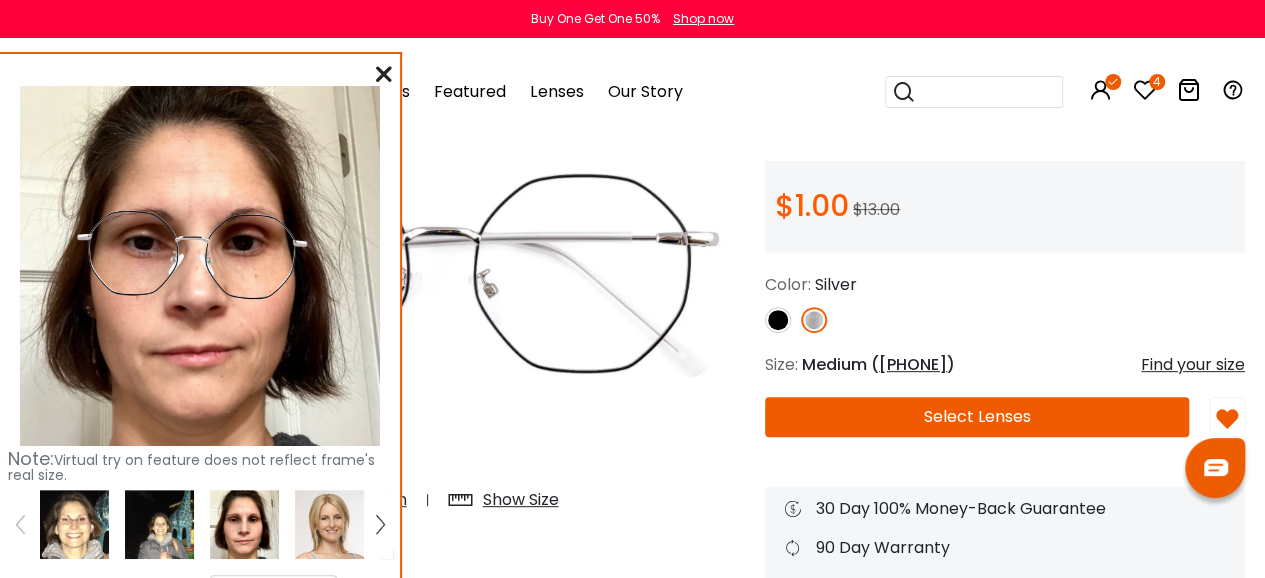 click at bounding box center [384, 74] 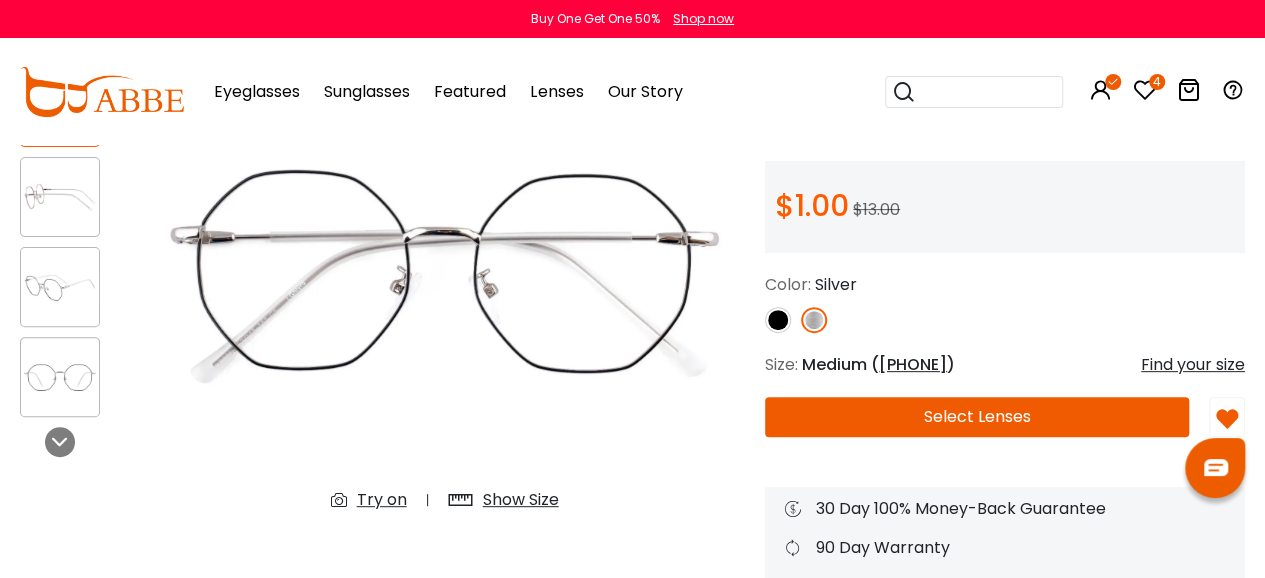 click at bounding box center [1145, 90] 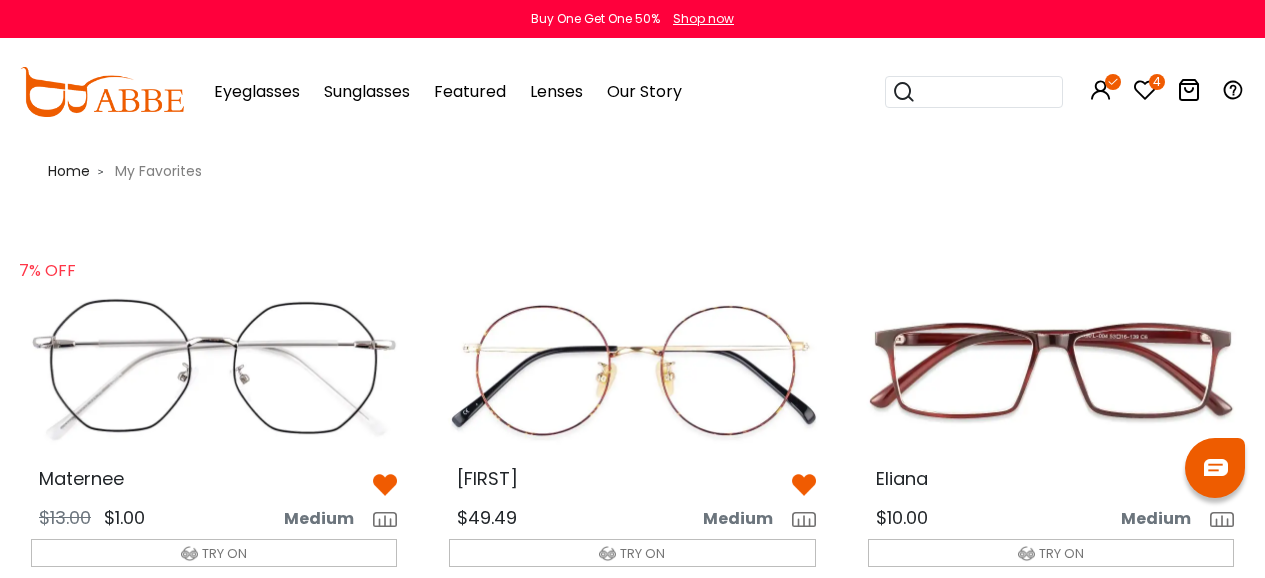 scroll, scrollTop: 0, scrollLeft: 0, axis: both 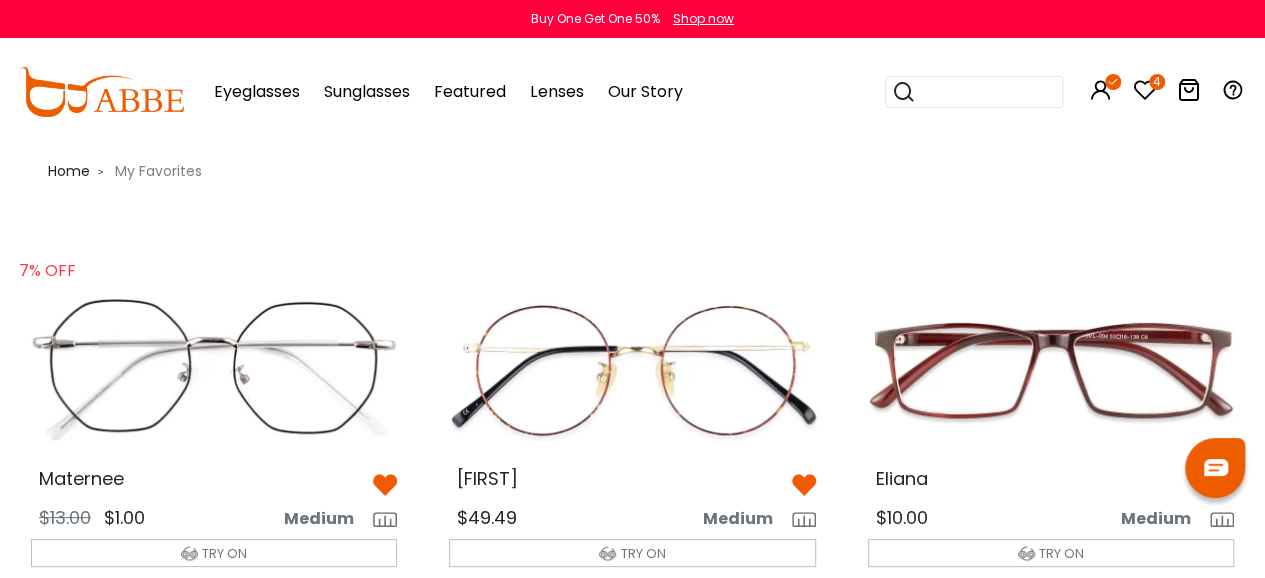 click at bounding box center [632, 370] 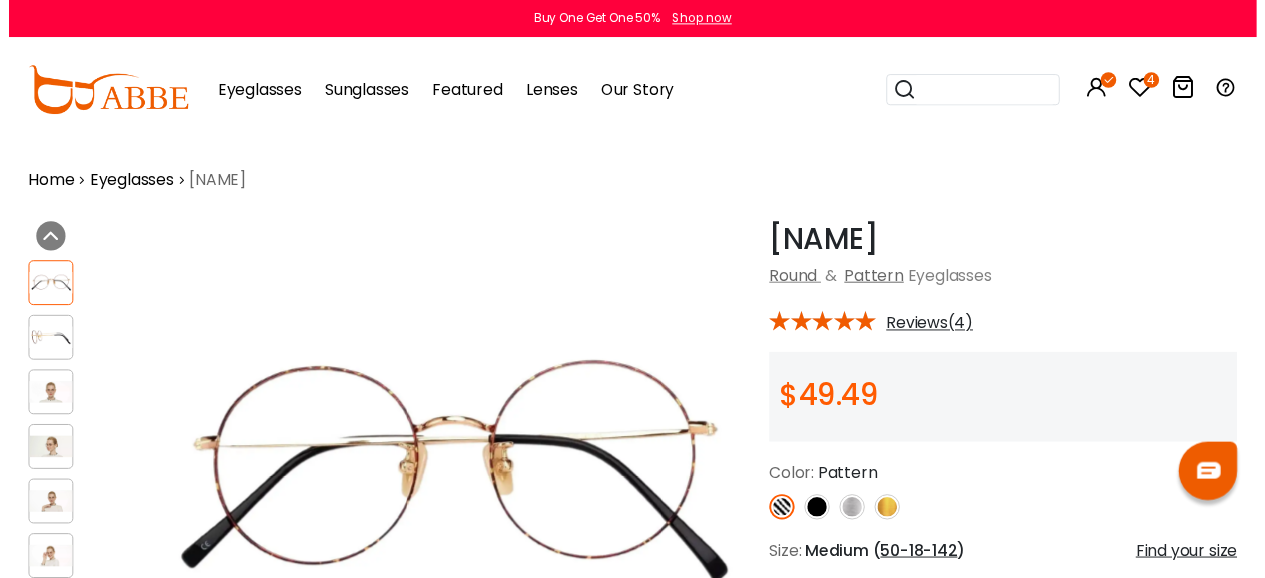 scroll, scrollTop: 0, scrollLeft: 0, axis: both 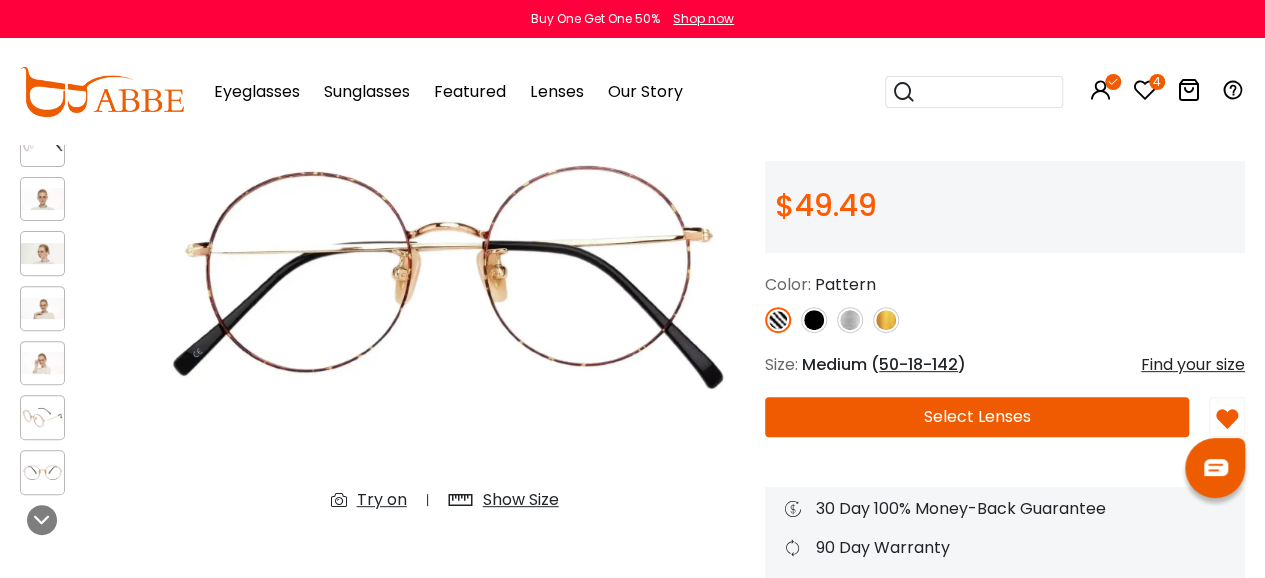 click on "Try on" at bounding box center (382, 500) 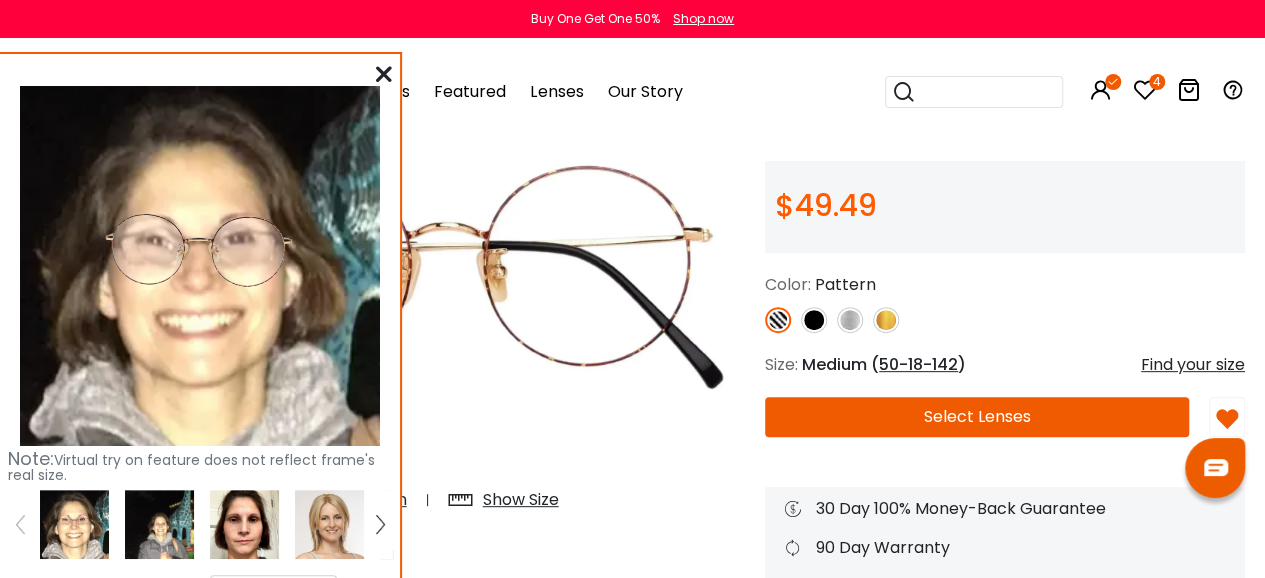 click at bounding box center [244, 524] 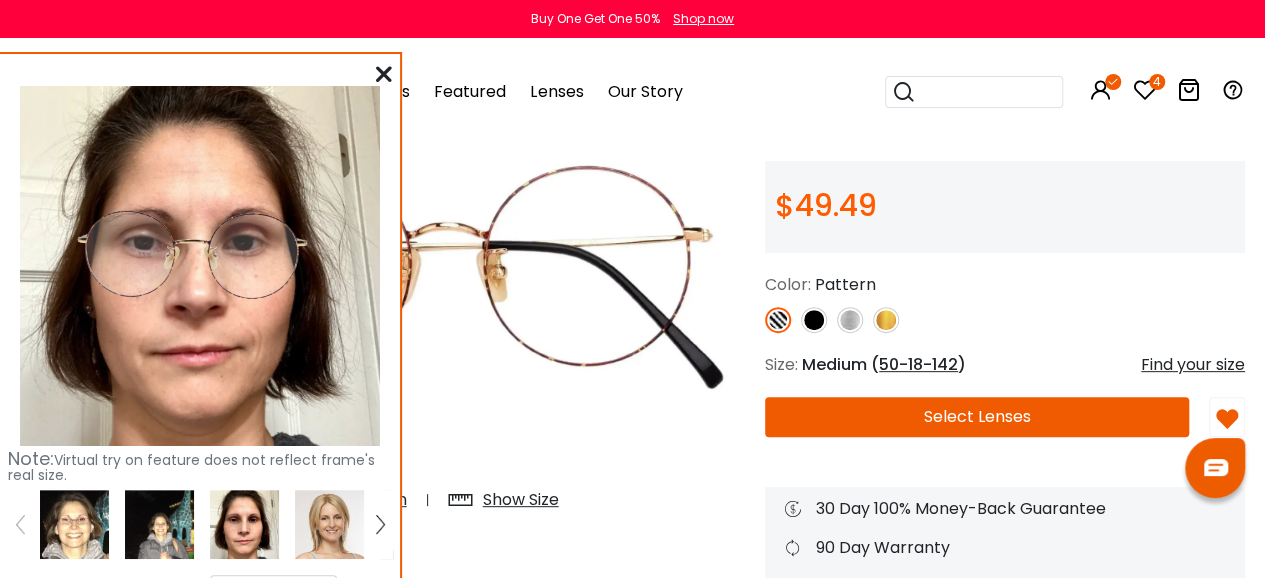 click at bounding box center (74, 524) 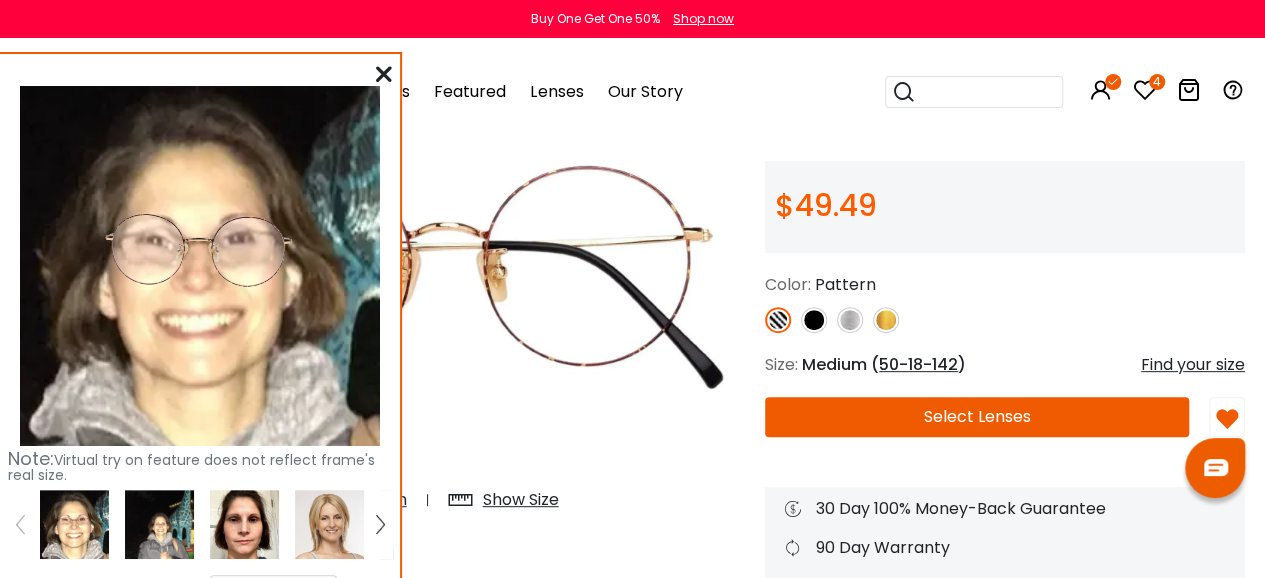 click at bounding box center [384, 74] 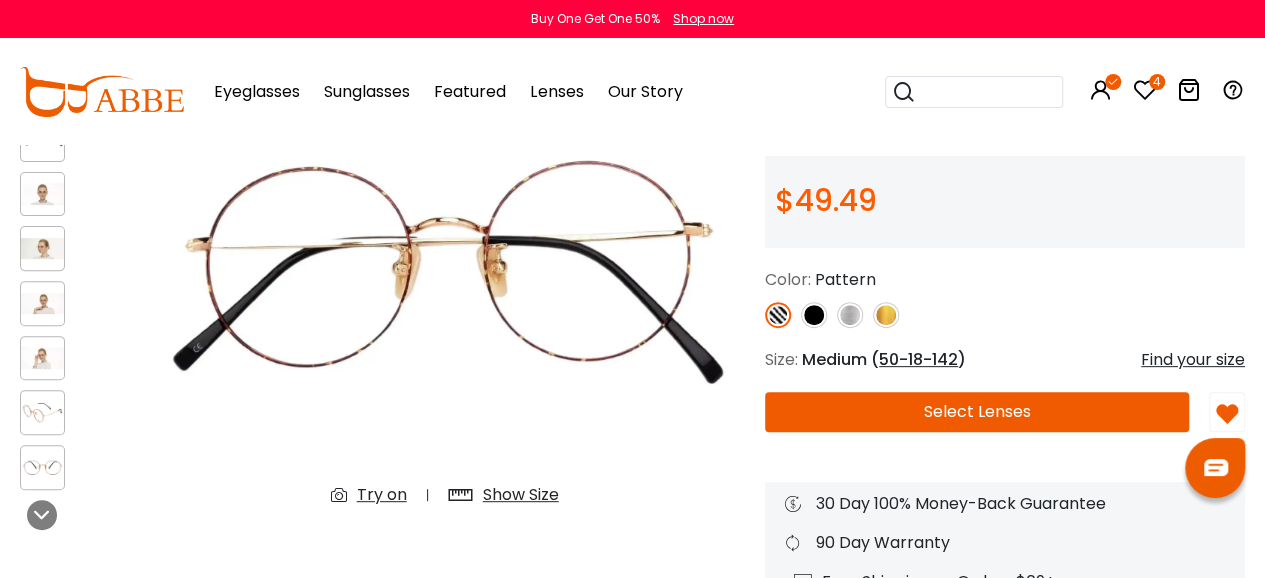 scroll, scrollTop: 100, scrollLeft: 0, axis: vertical 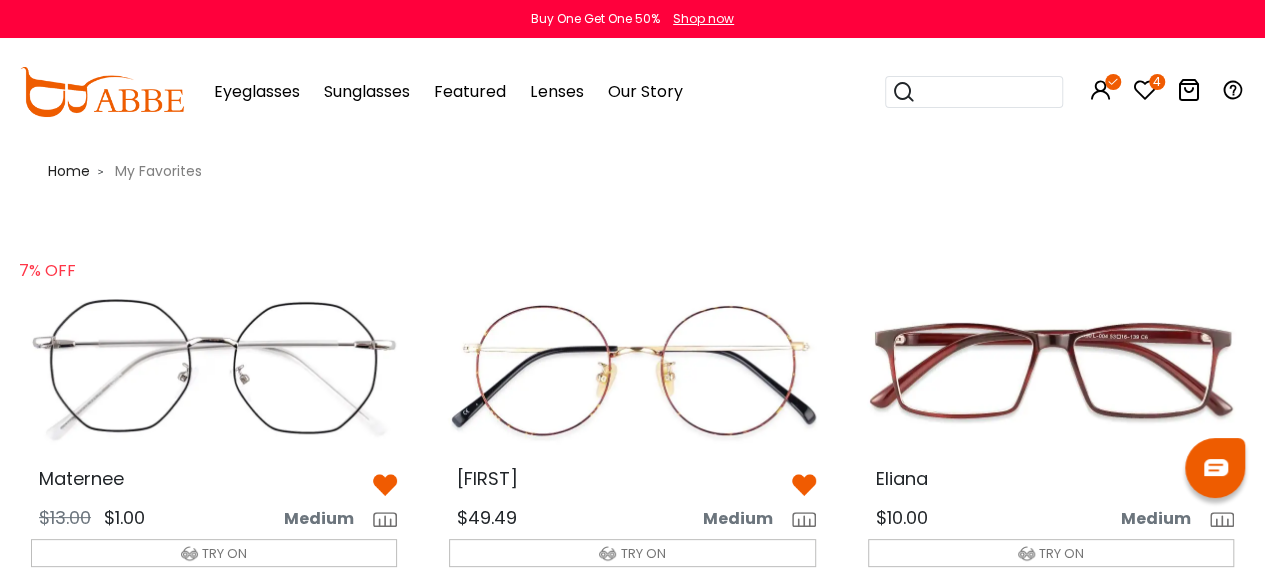 click at bounding box center (214, 370) 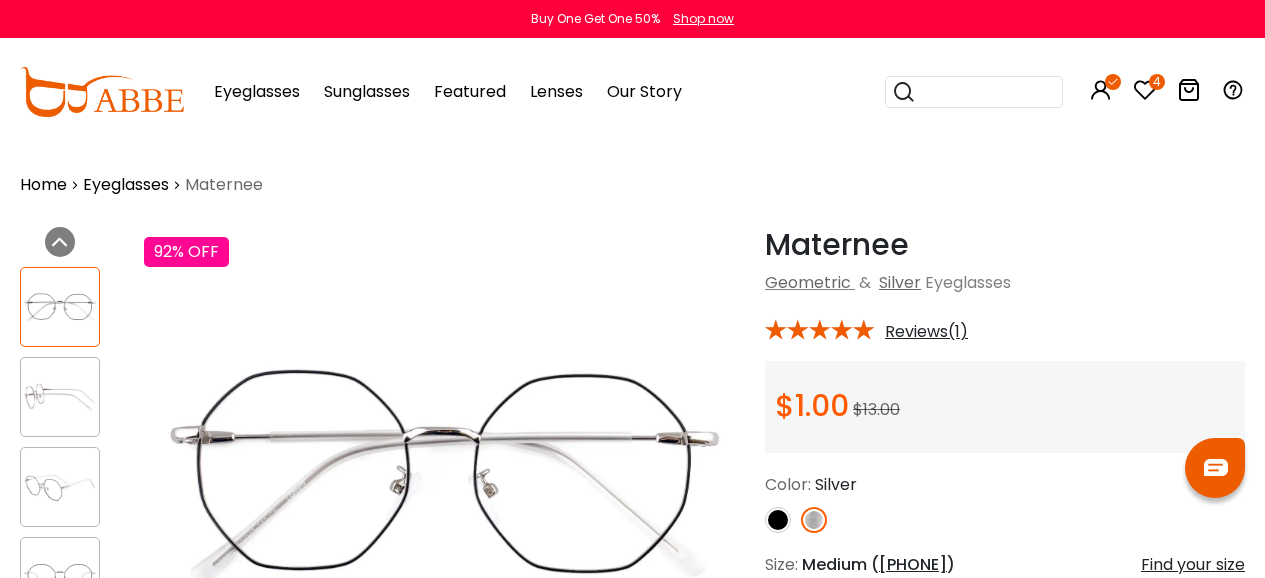 scroll, scrollTop: 0, scrollLeft: 0, axis: both 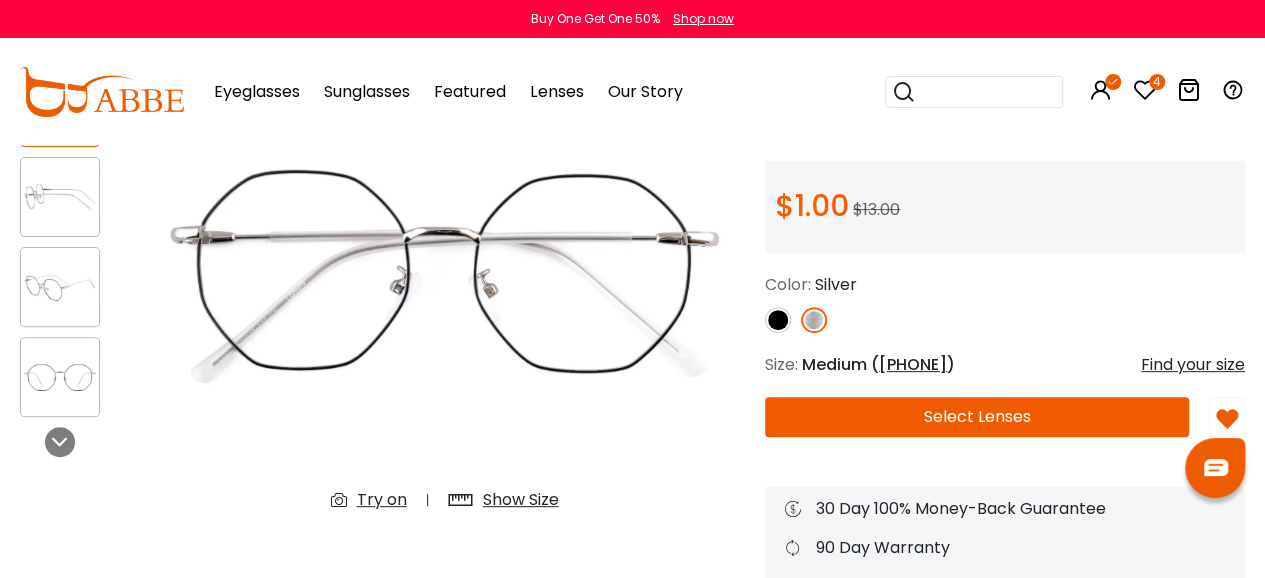 click on "Try on" at bounding box center [382, 500] 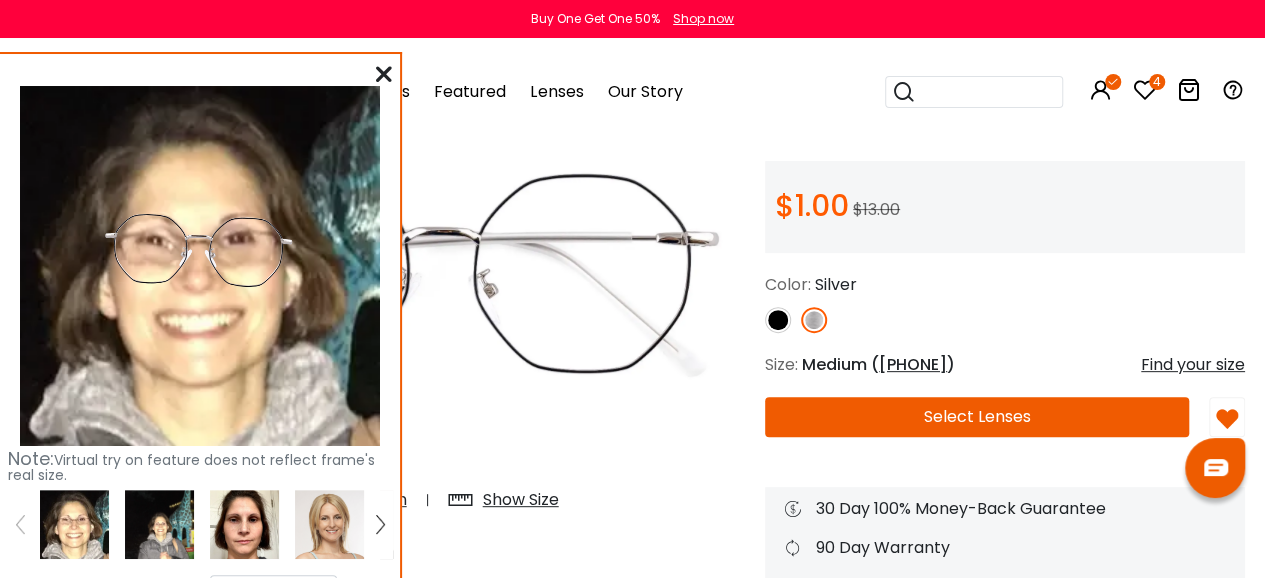 click at bounding box center [244, 524] 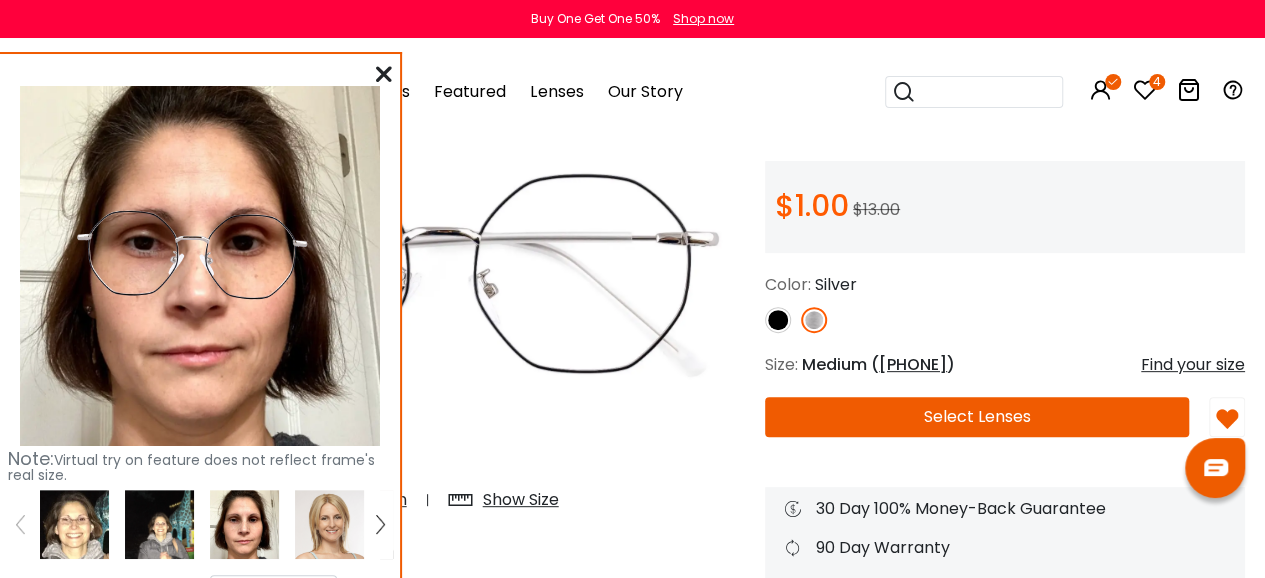 click at bounding box center (384, 74) 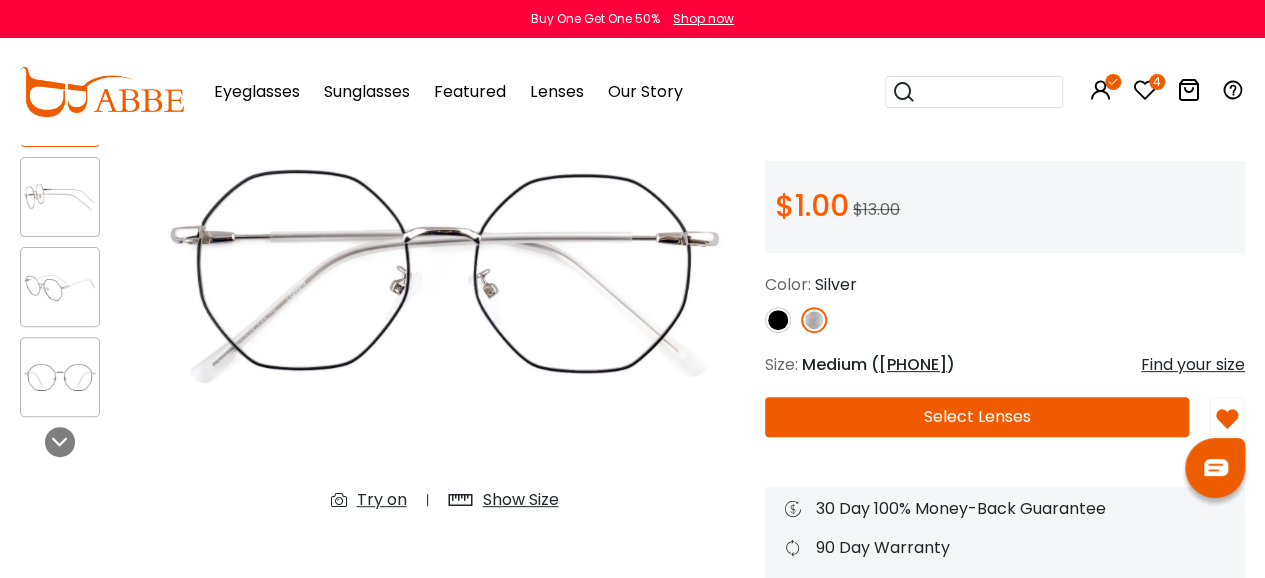 click on "4" at bounding box center [1157, 82] 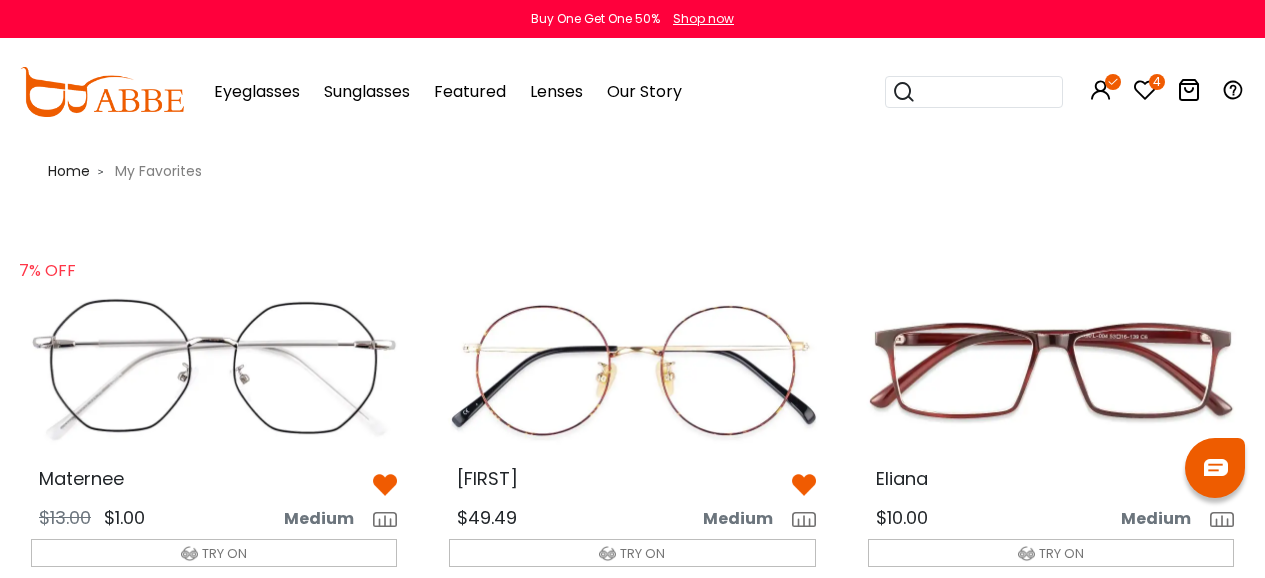 scroll, scrollTop: 0, scrollLeft: 0, axis: both 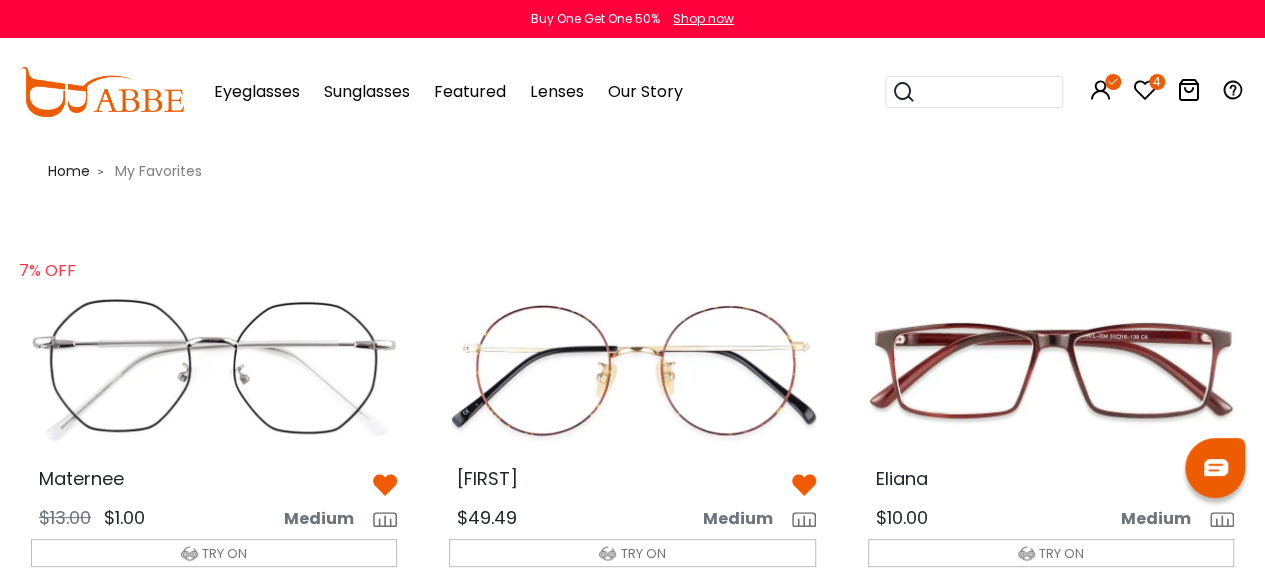 click at bounding box center [1051, 370] 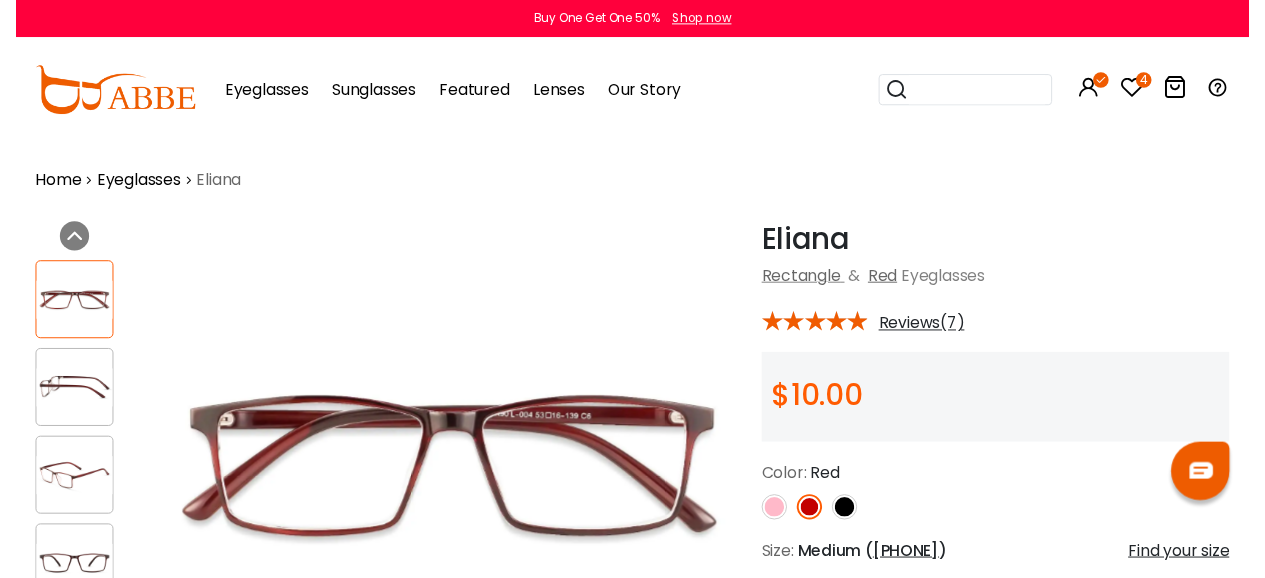 scroll, scrollTop: 0, scrollLeft: 0, axis: both 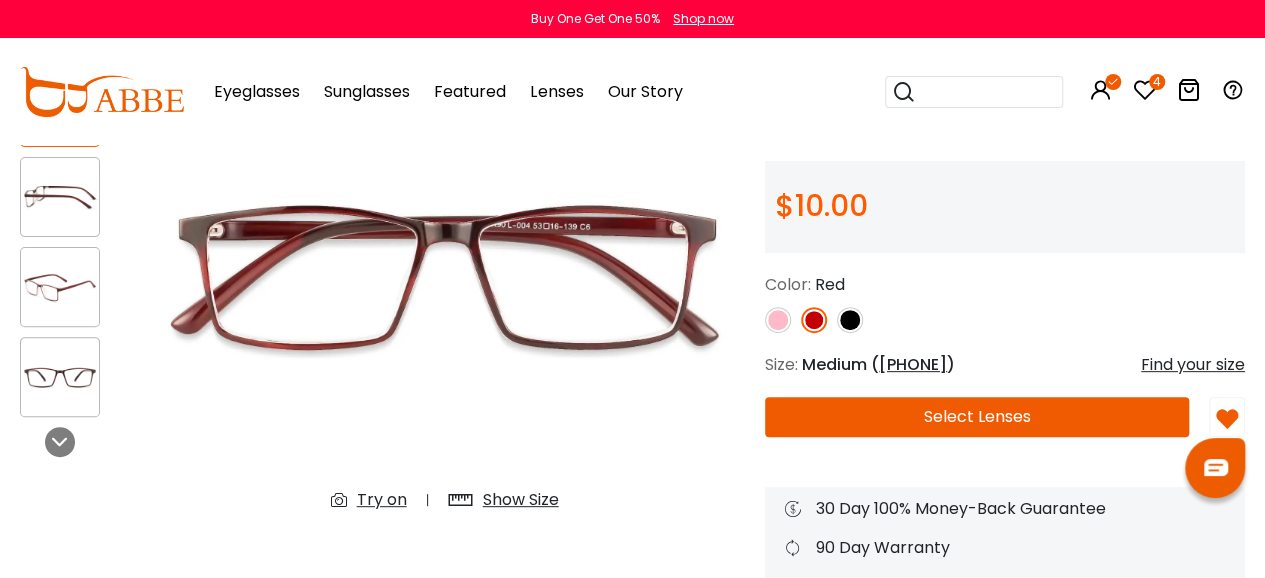 click on "Try on" at bounding box center [382, 500] 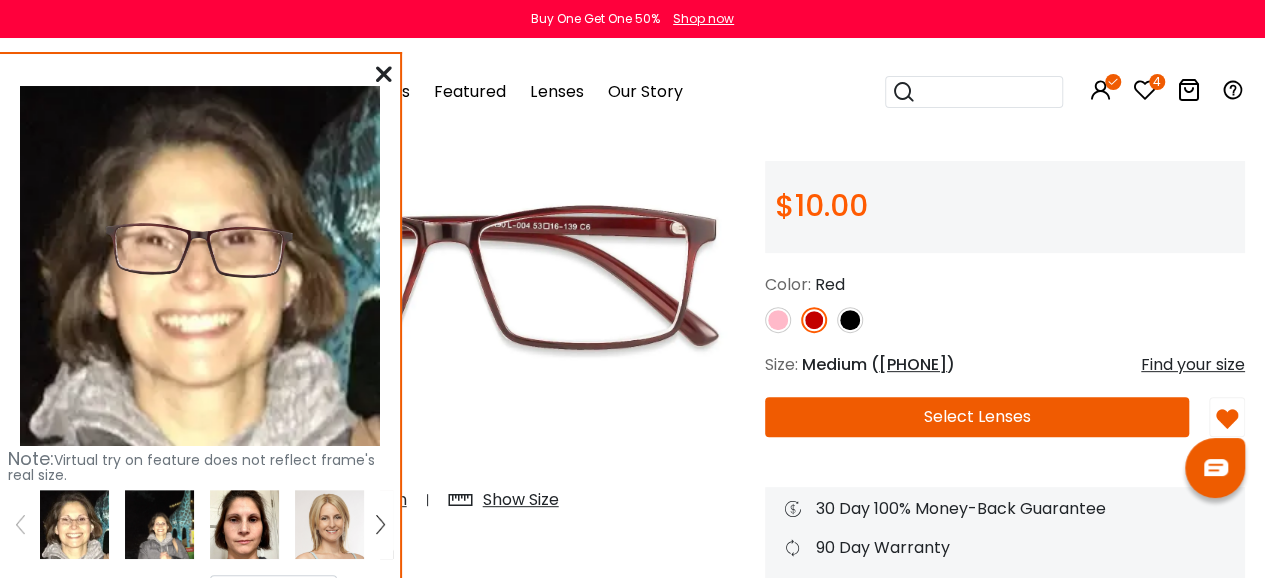 click at bounding box center (244, 524) 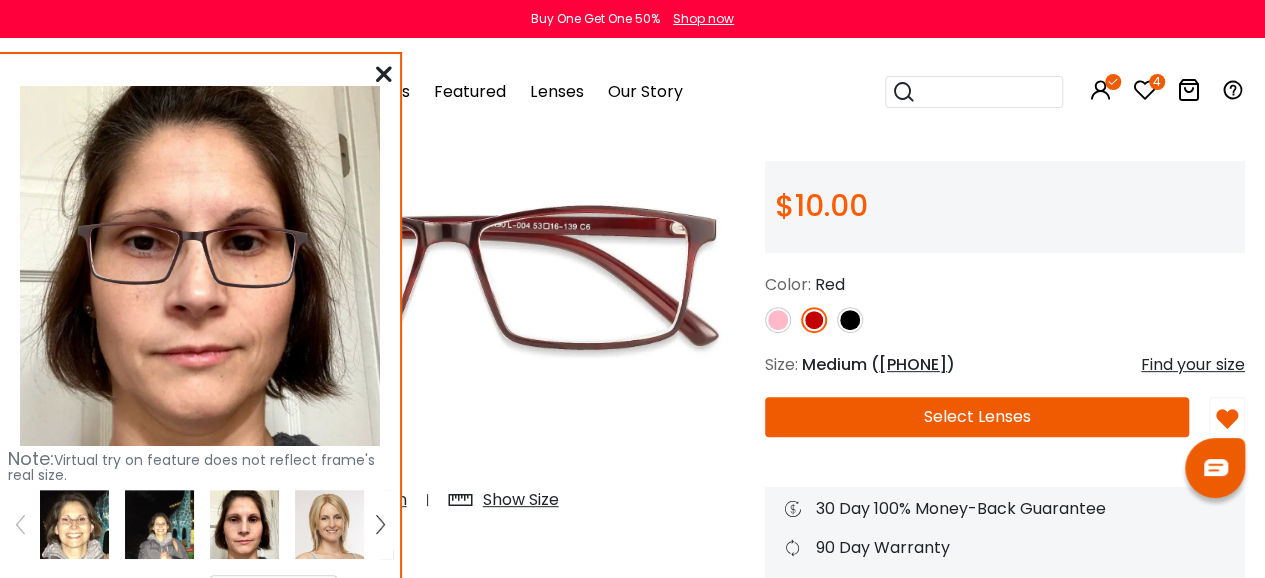 click at bounding box center (384, 74) 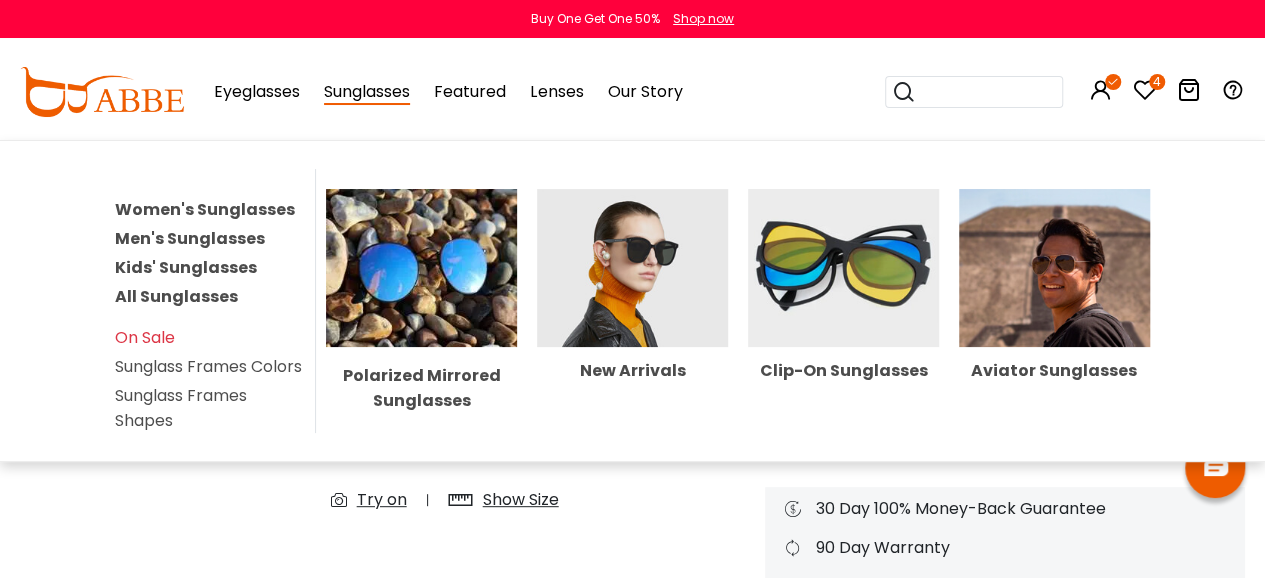drag, startPoint x: 436, startPoint y: 205, endPoint x: 534, endPoint y: 501, distance: 311.8012 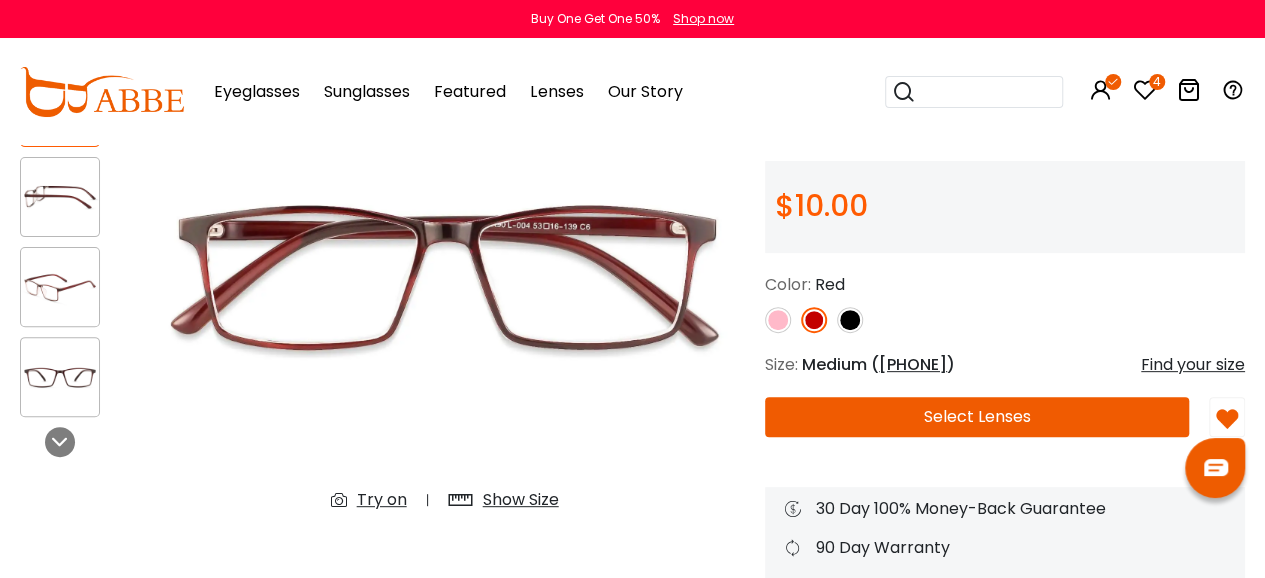 drag, startPoint x: 534, startPoint y: 501, endPoint x: 430, endPoint y: 430, distance: 125.92458 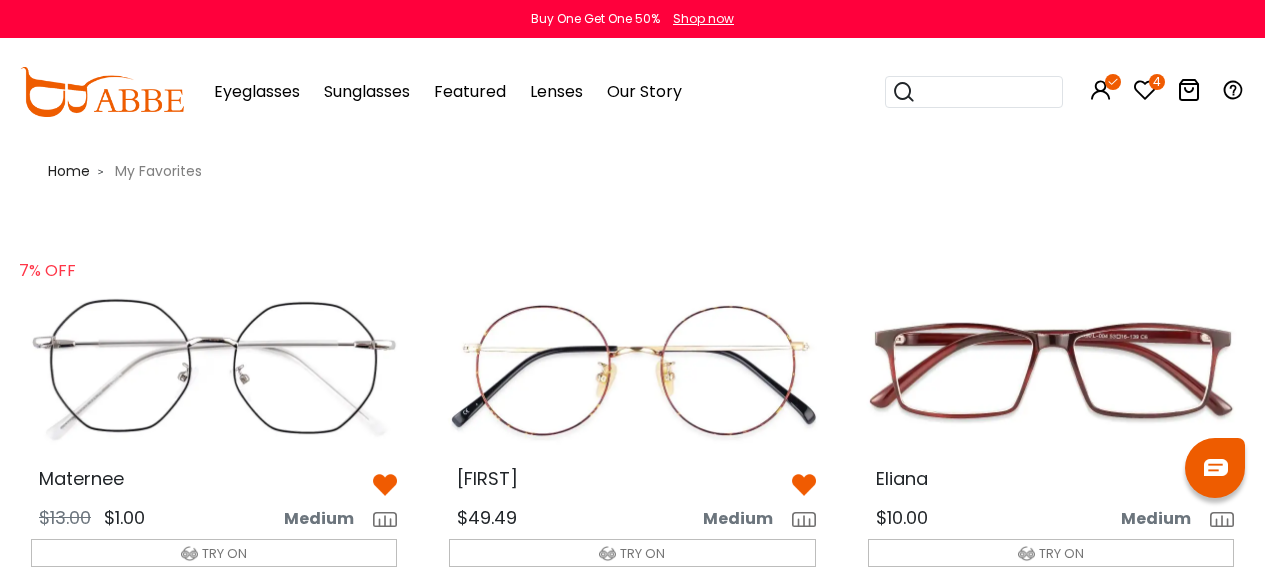 scroll, scrollTop: 0, scrollLeft: 0, axis: both 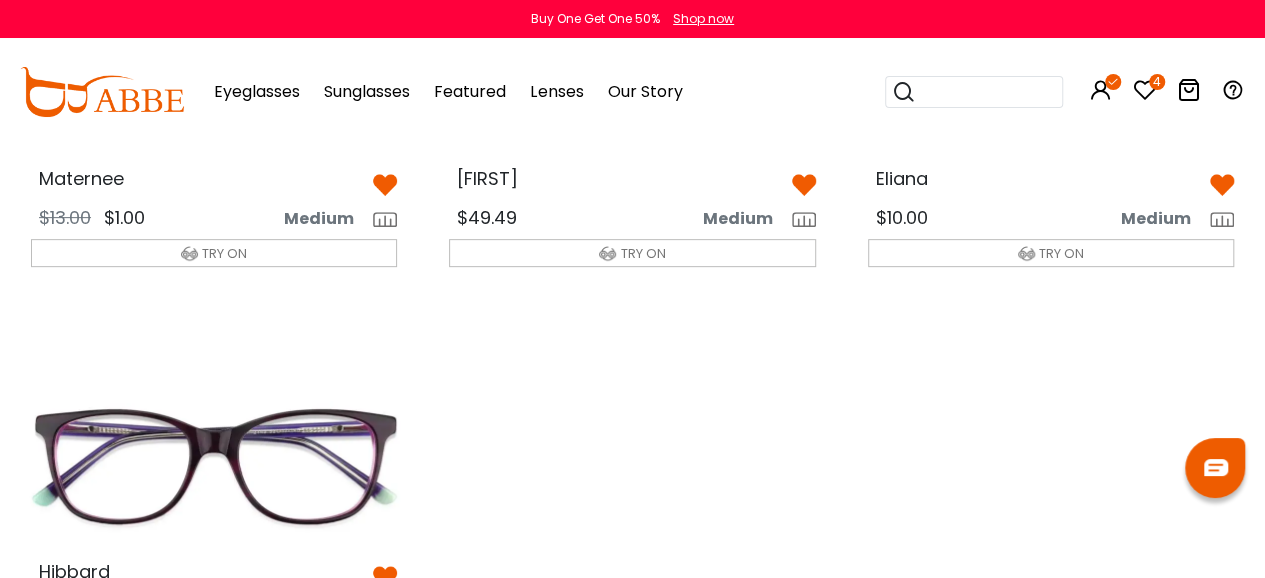 click at bounding box center (214, 462) 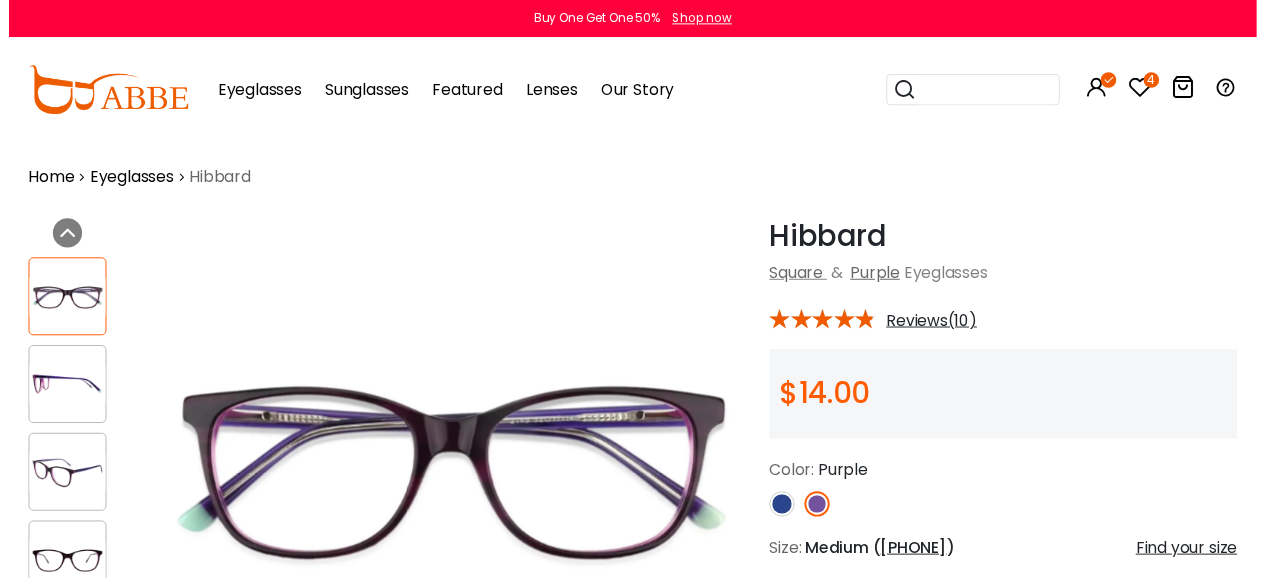 scroll, scrollTop: 0, scrollLeft: 0, axis: both 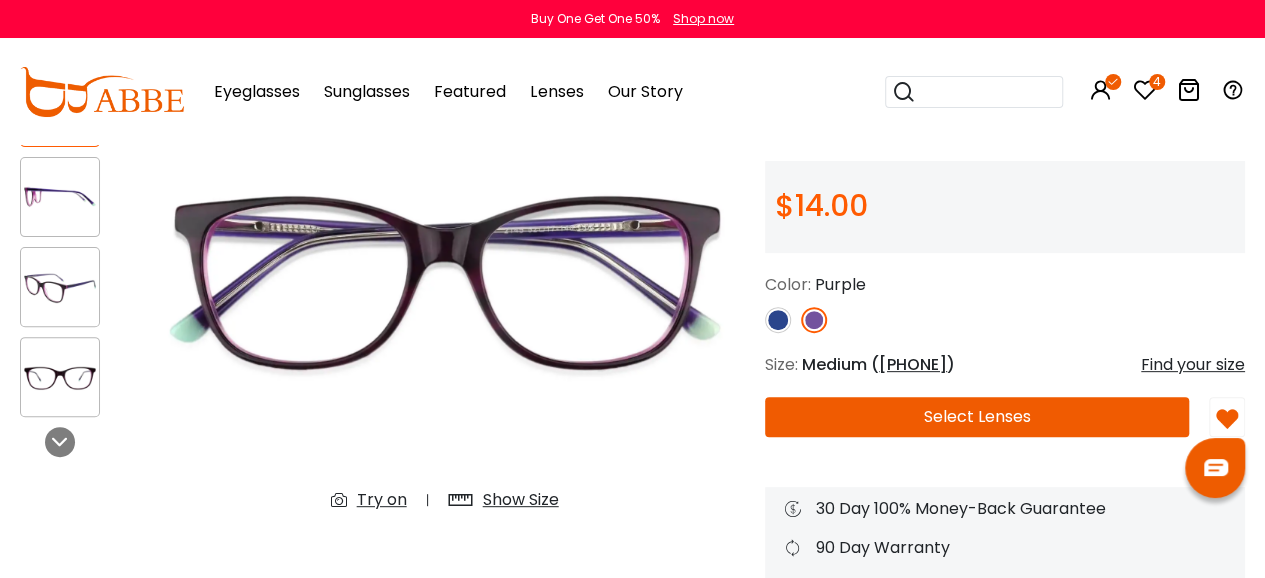 click on "Try on" at bounding box center (382, 500) 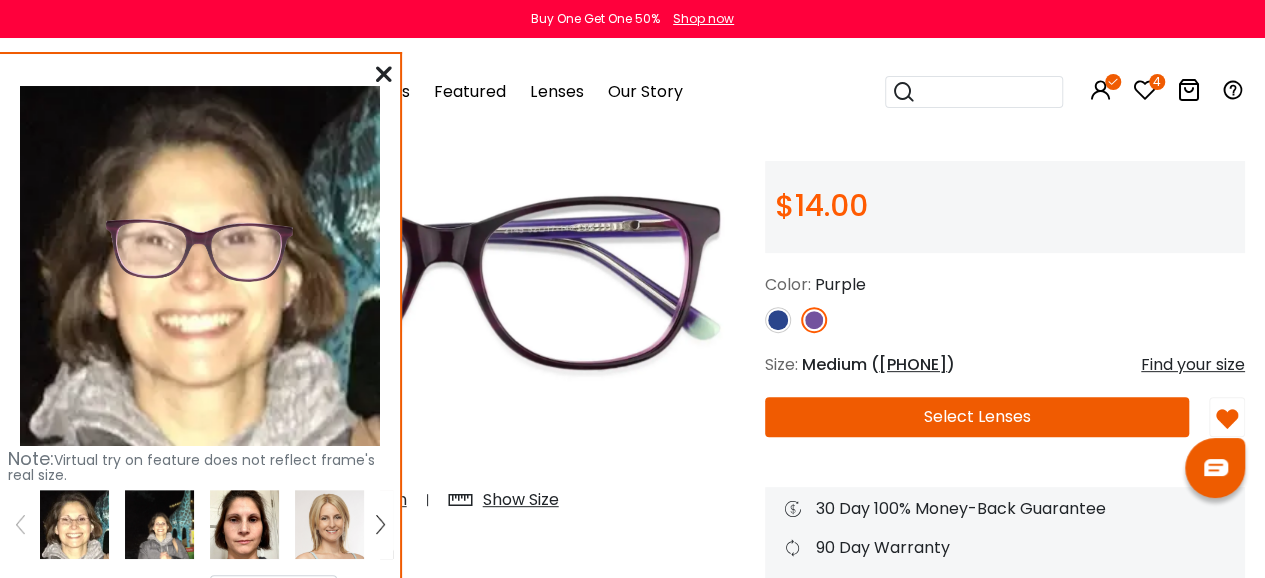 click at bounding box center (244, 524) 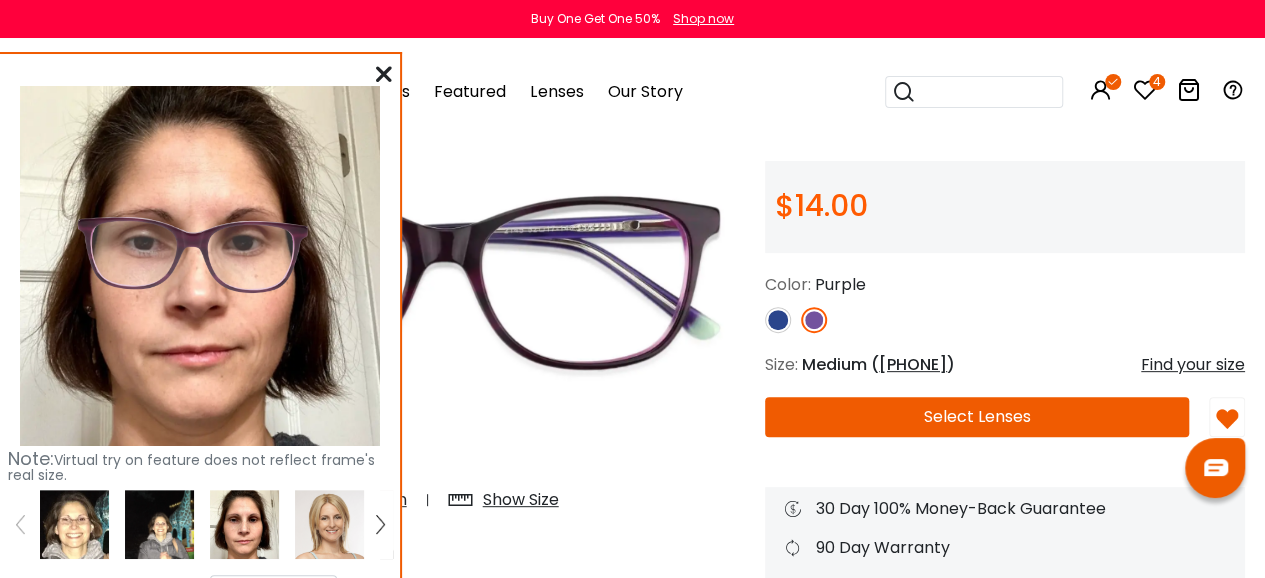 click at bounding box center (74, 524) 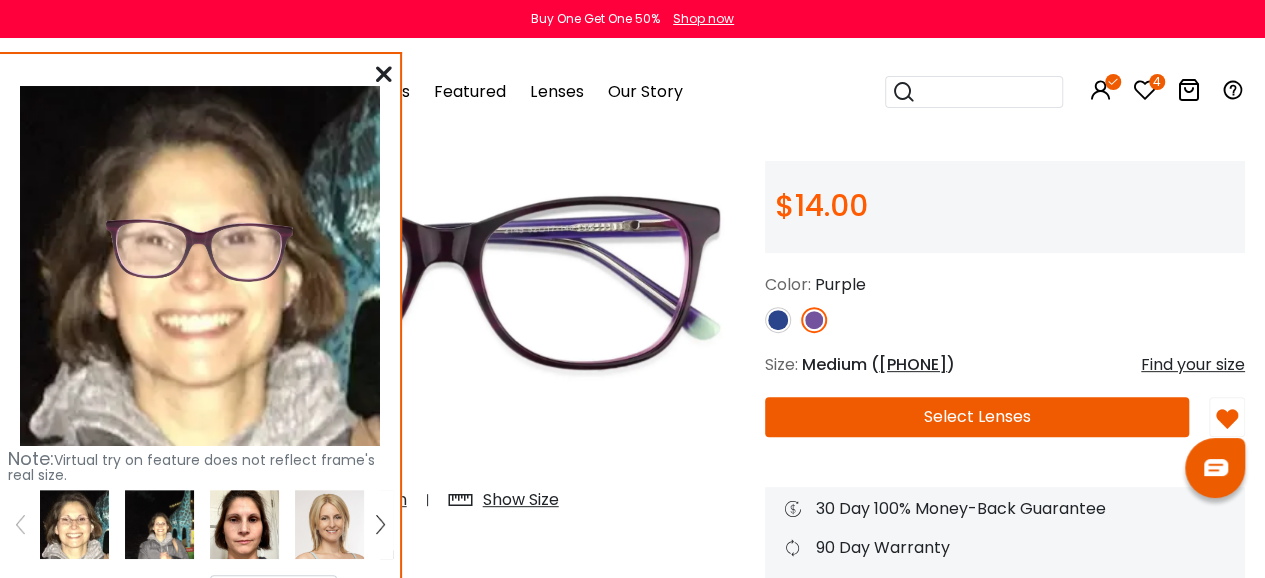 click at bounding box center (384, 74) 